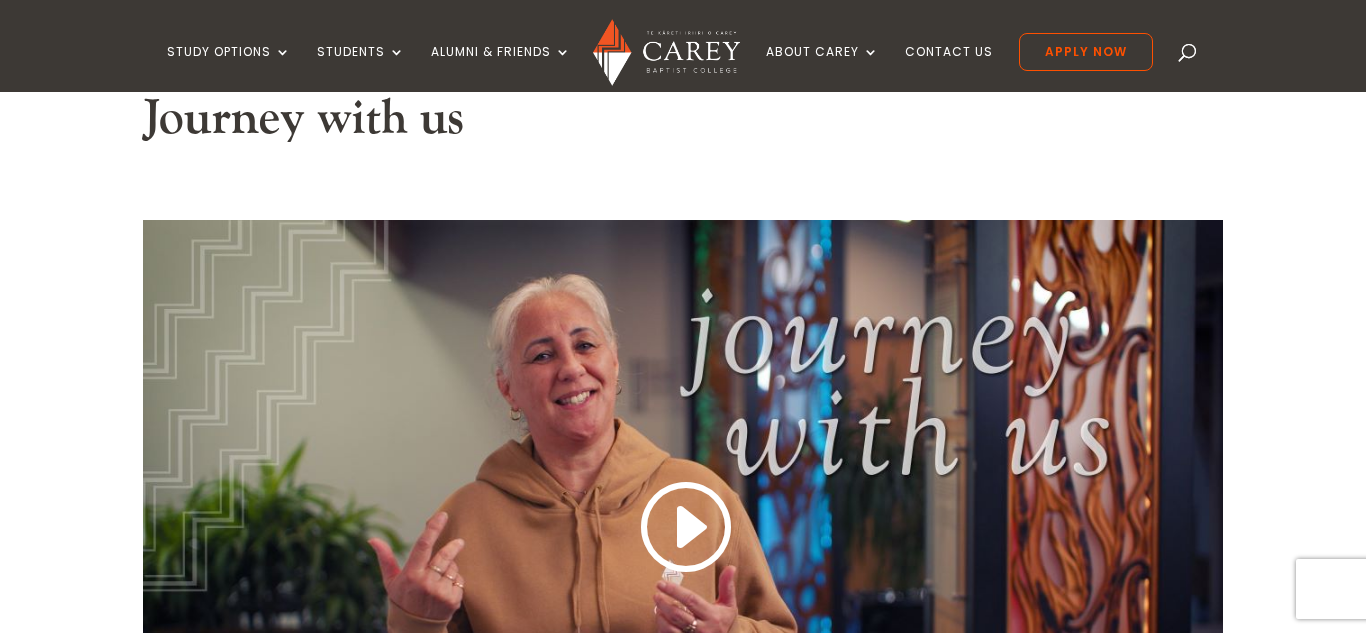 scroll, scrollTop: 0, scrollLeft: 0, axis: both 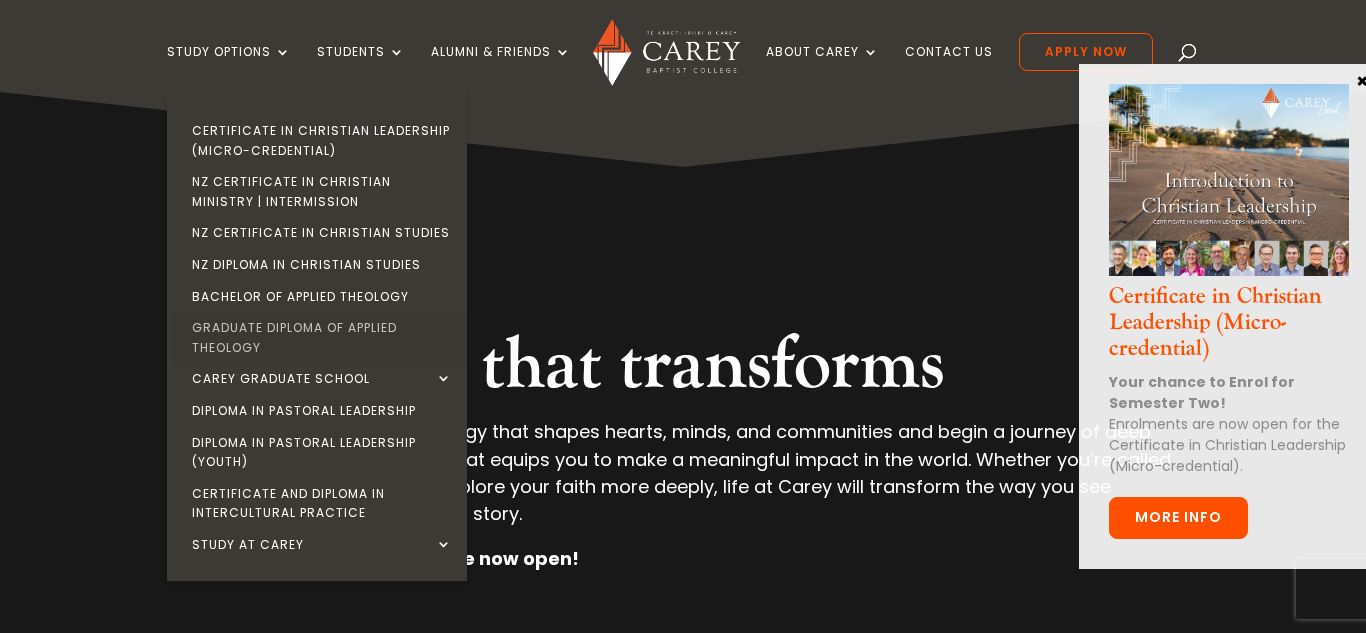 click on "Graduate Diploma of Applied Theology" at bounding box center [322, 337] 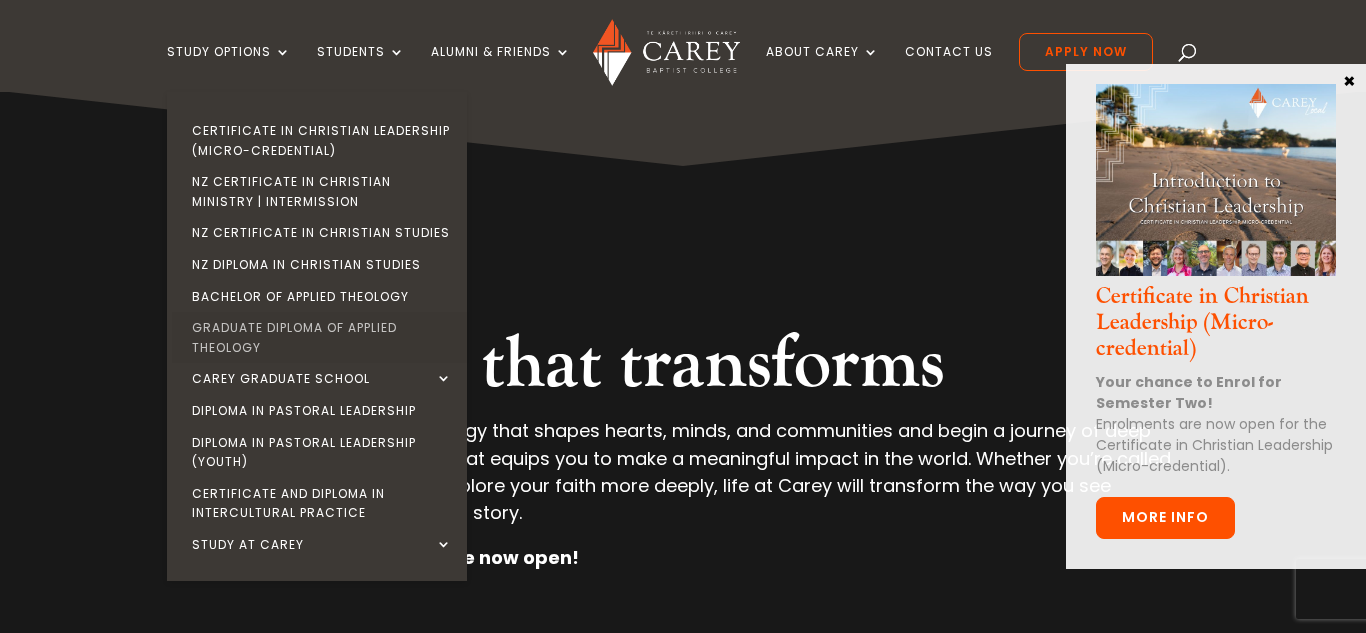 scroll, scrollTop: 233, scrollLeft: 0, axis: vertical 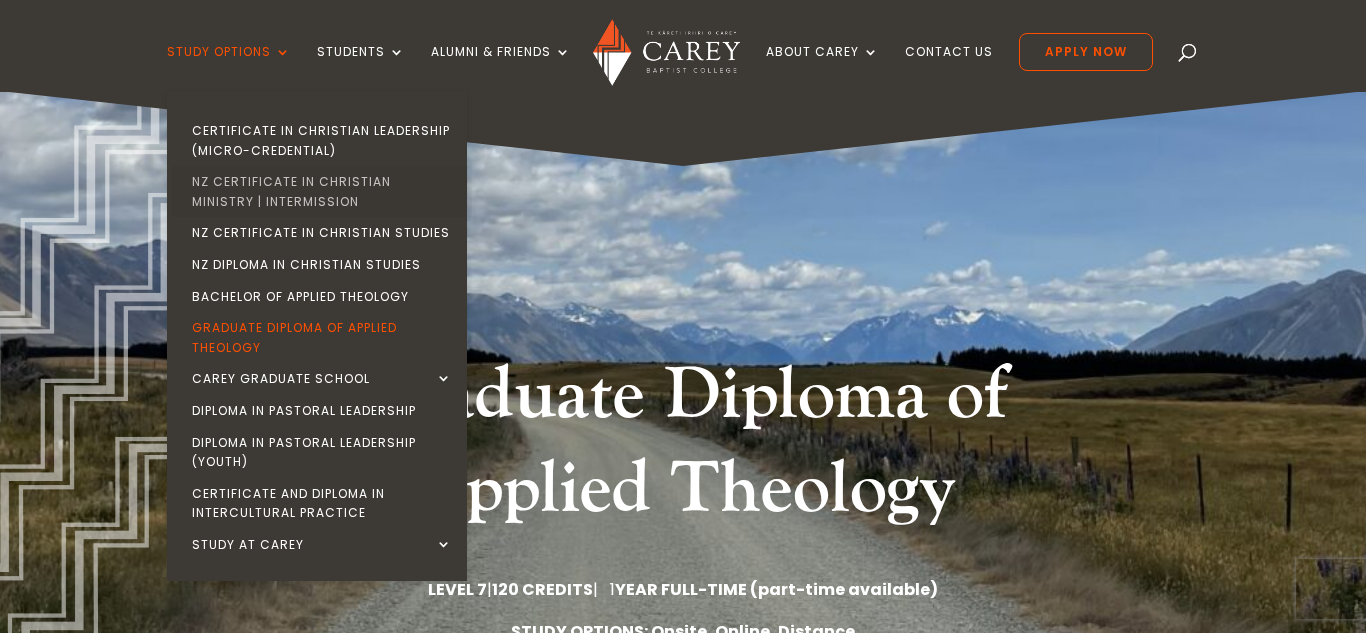 click on "NZ Certificate in Christian Ministry | Intermission" at bounding box center [322, 191] 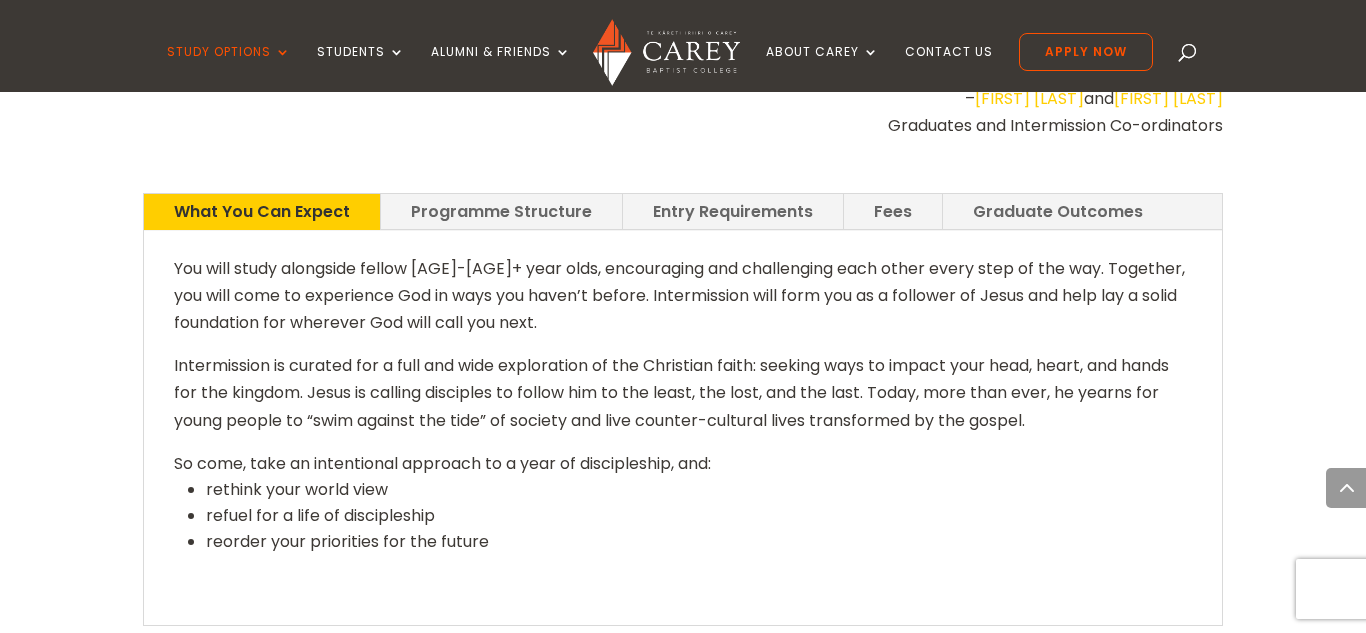 scroll, scrollTop: 2681, scrollLeft: 0, axis: vertical 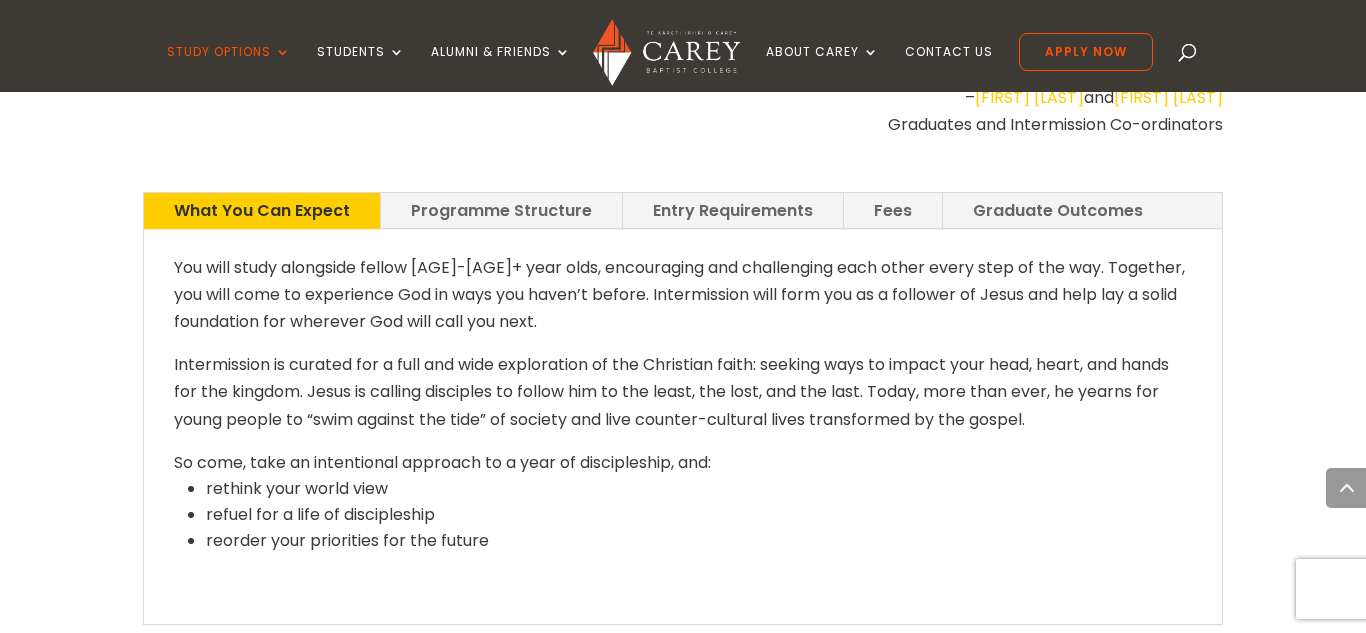 click on "Programme Structure" at bounding box center [501, 210] 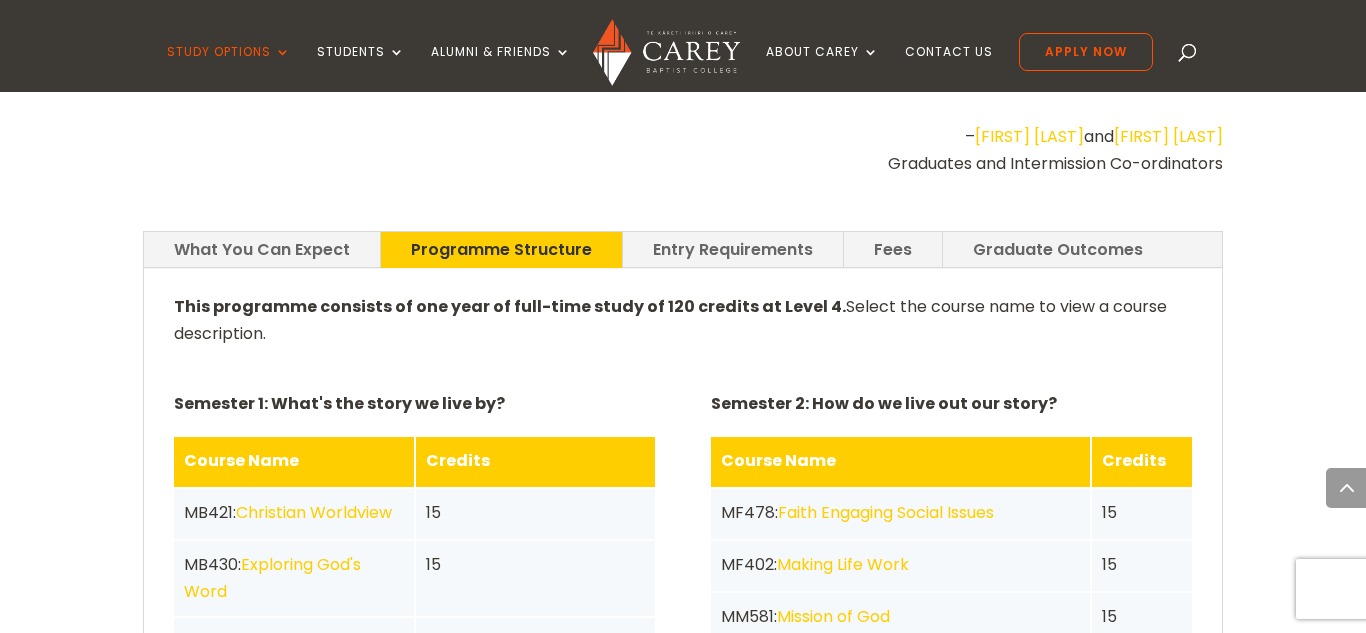 scroll, scrollTop: 2643, scrollLeft: 0, axis: vertical 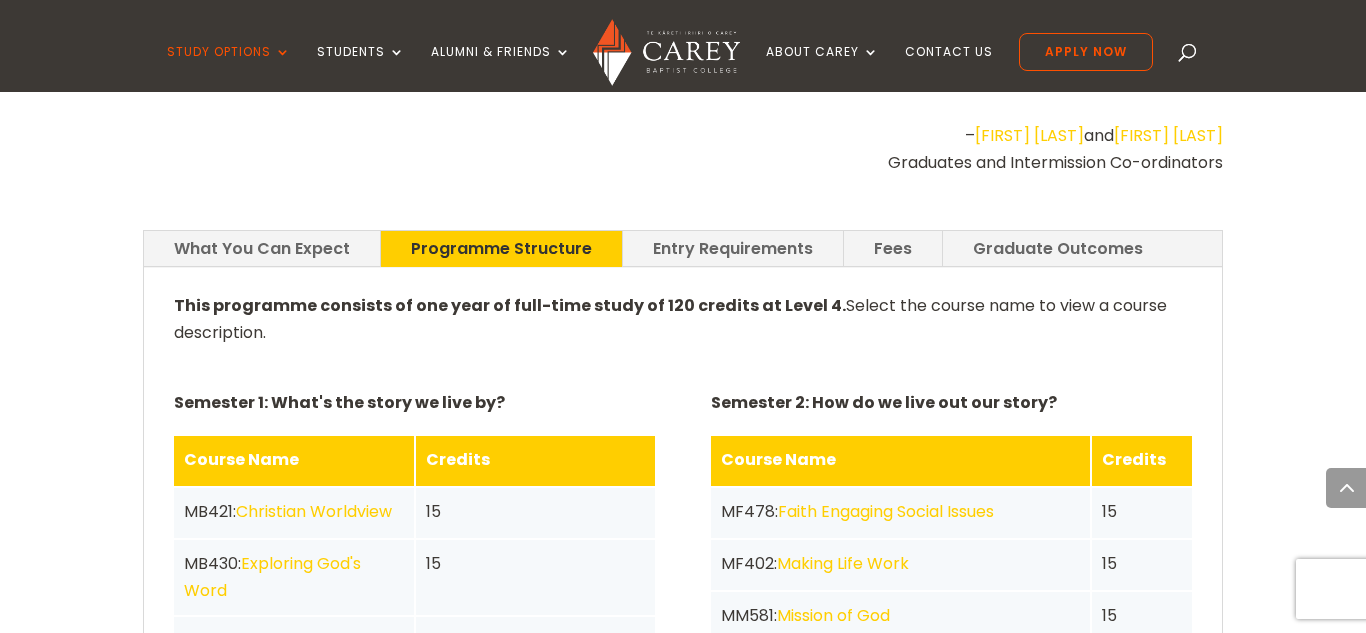 click on "Entry Requirements" at bounding box center (733, 248) 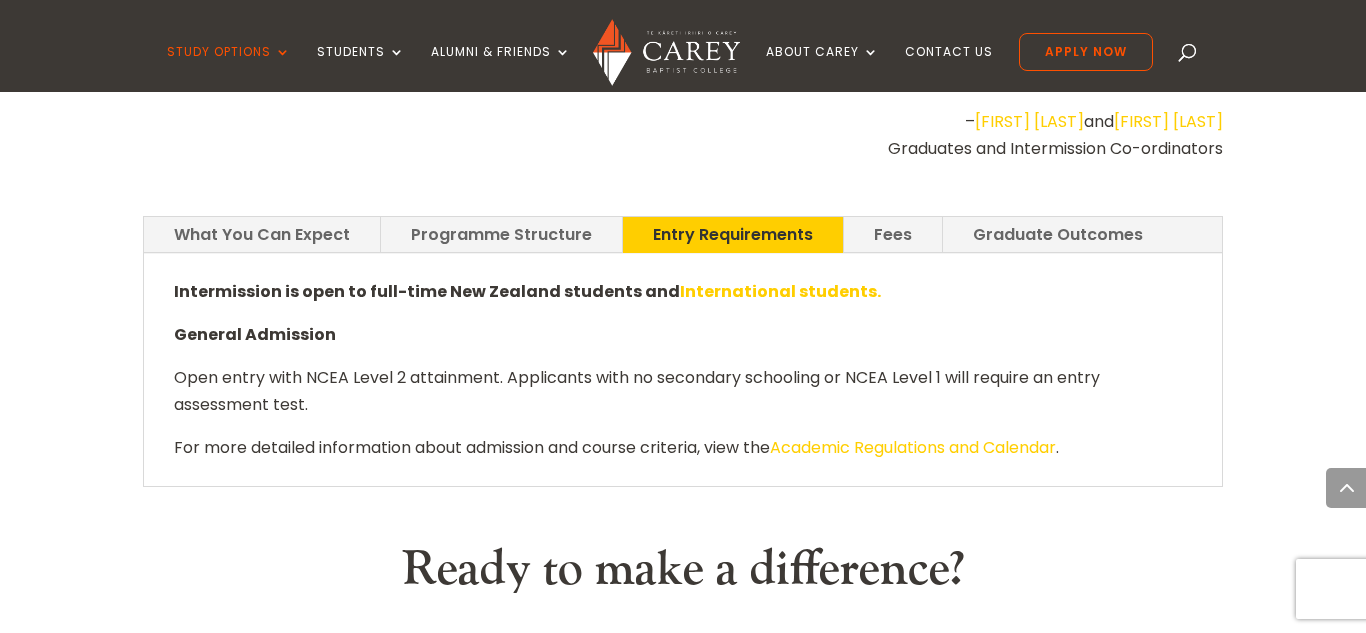scroll, scrollTop: 2658, scrollLeft: 0, axis: vertical 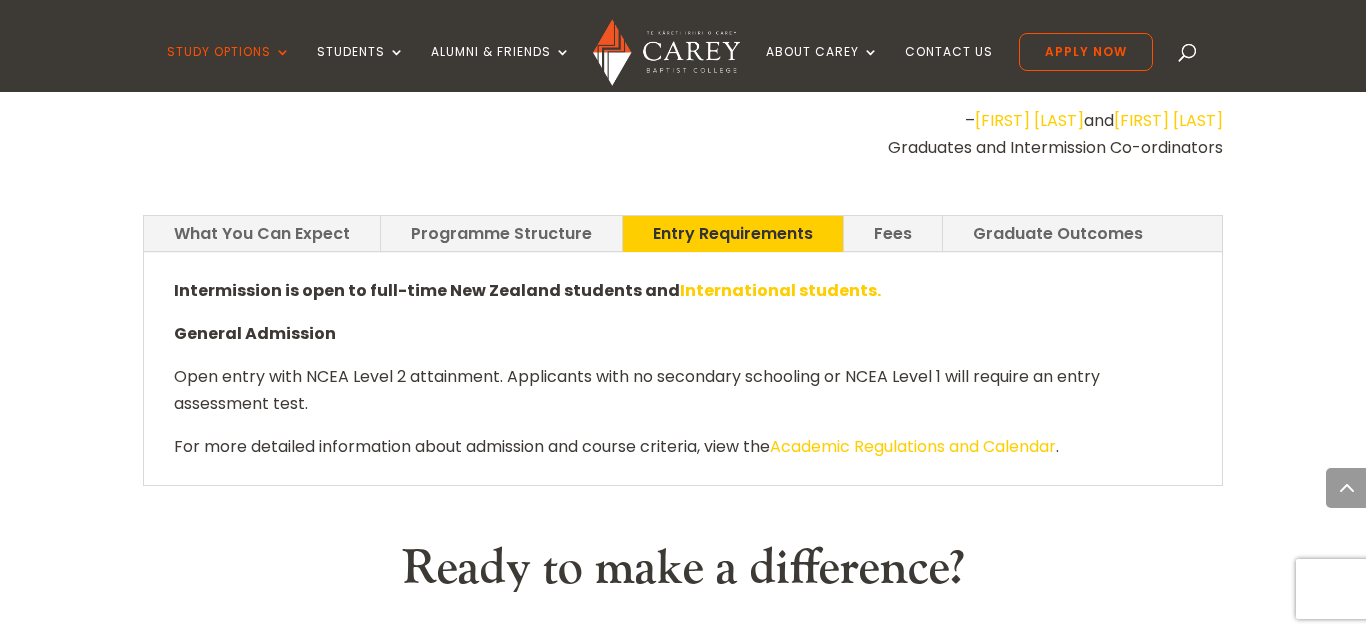 click on "Fees" at bounding box center (893, 233) 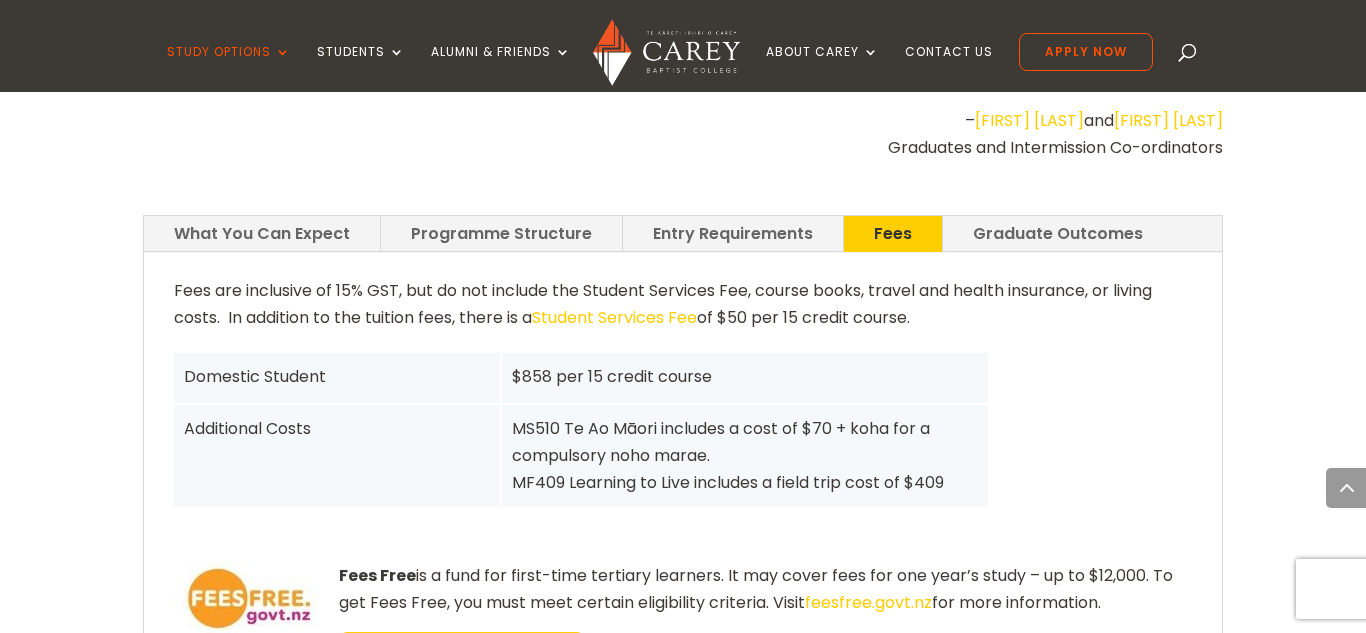 click on "Graduate Outcomes" at bounding box center [1058, 233] 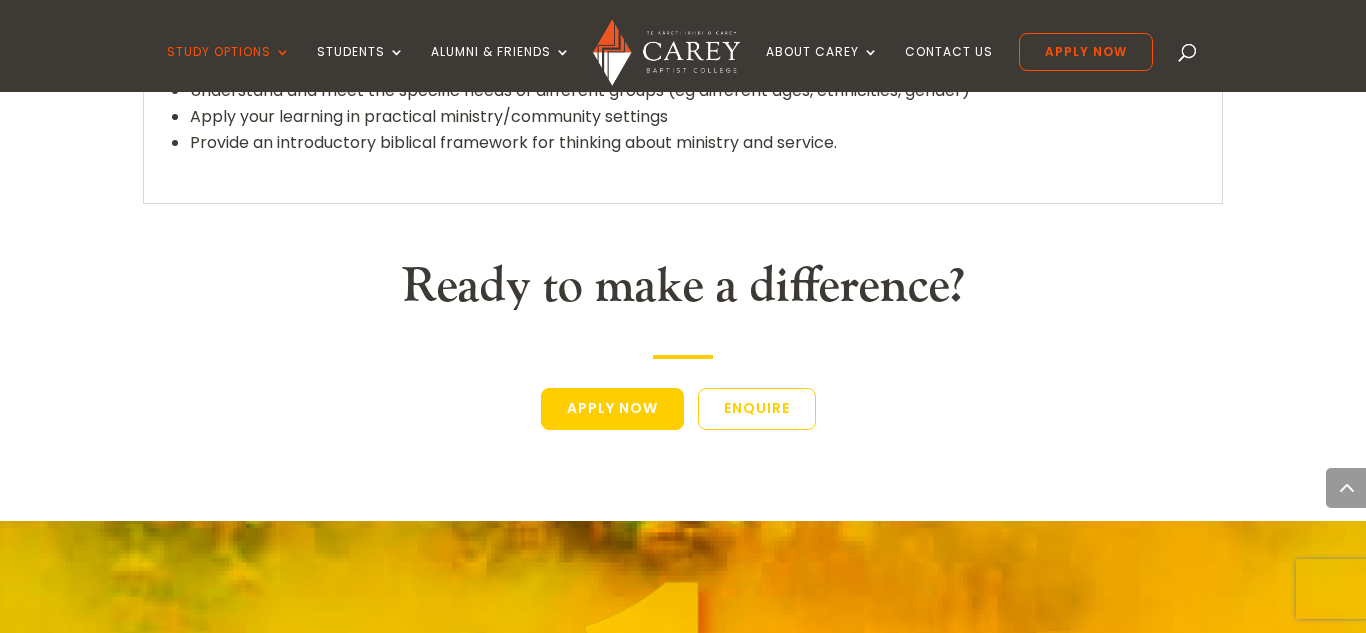 scroll, scrollTop: 2766, scrollLeft: 0, axis: vertical 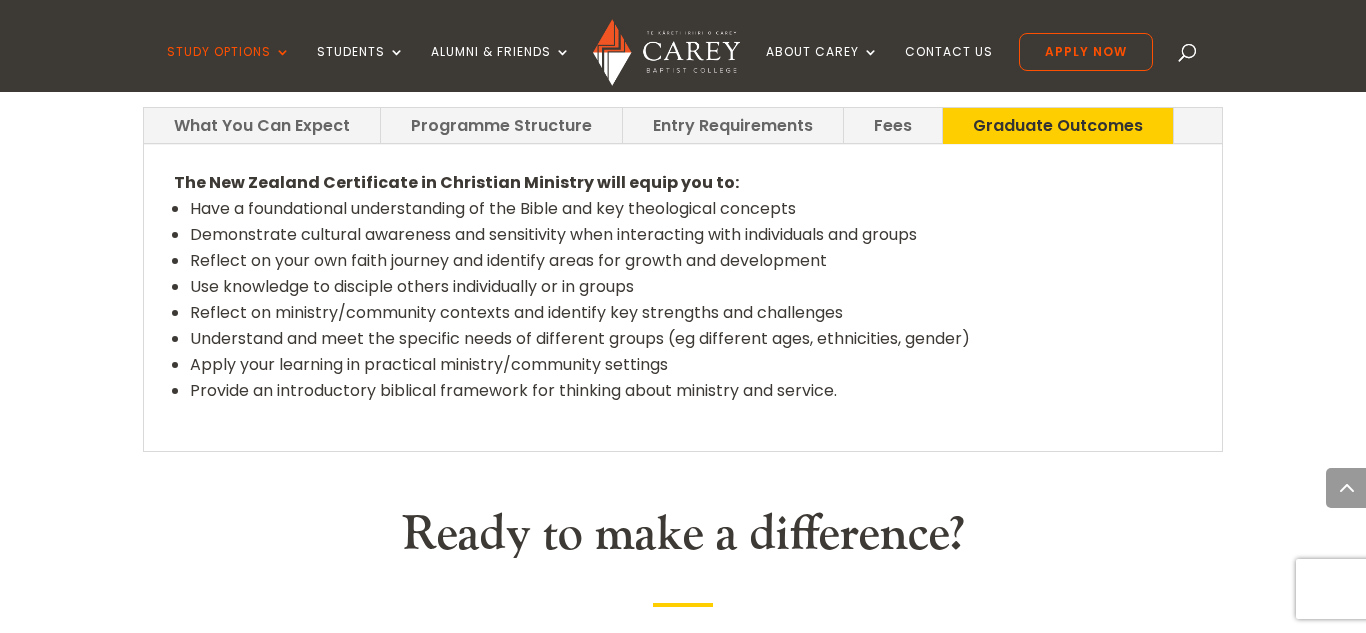 click on "Programme Structure" at bounding box center [501, 125] 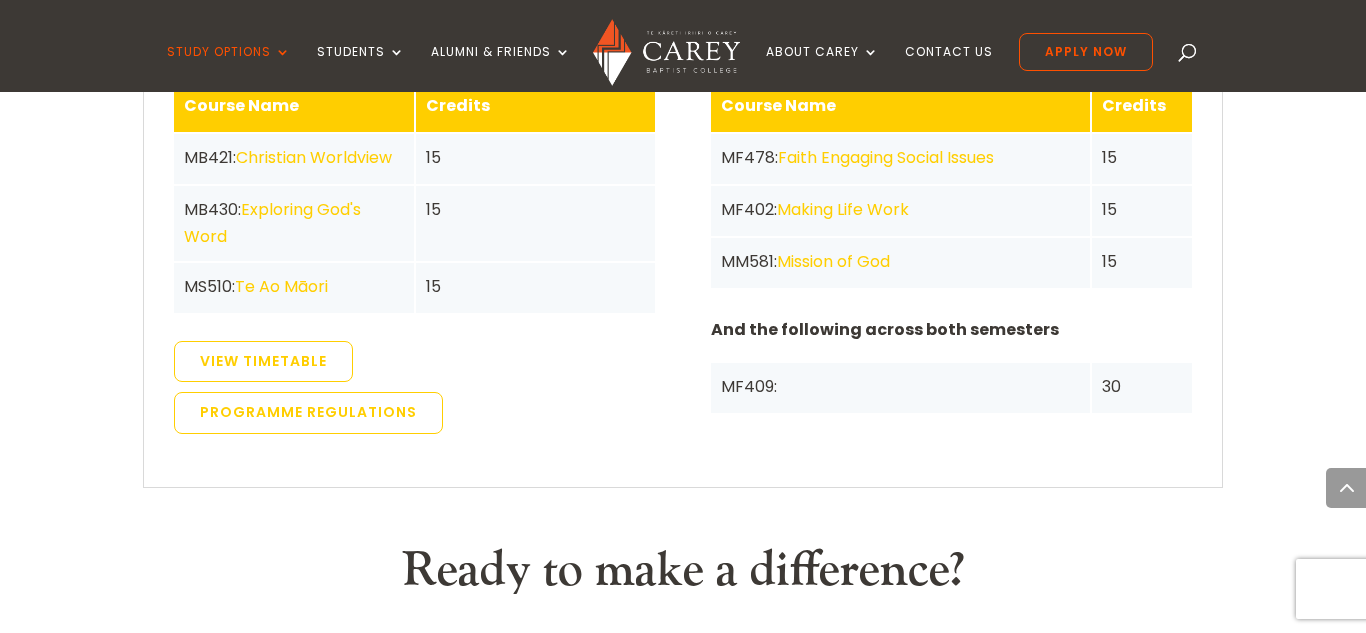 scroll, scrollTop: 3004, scrollLeft: 0, axis: vertical 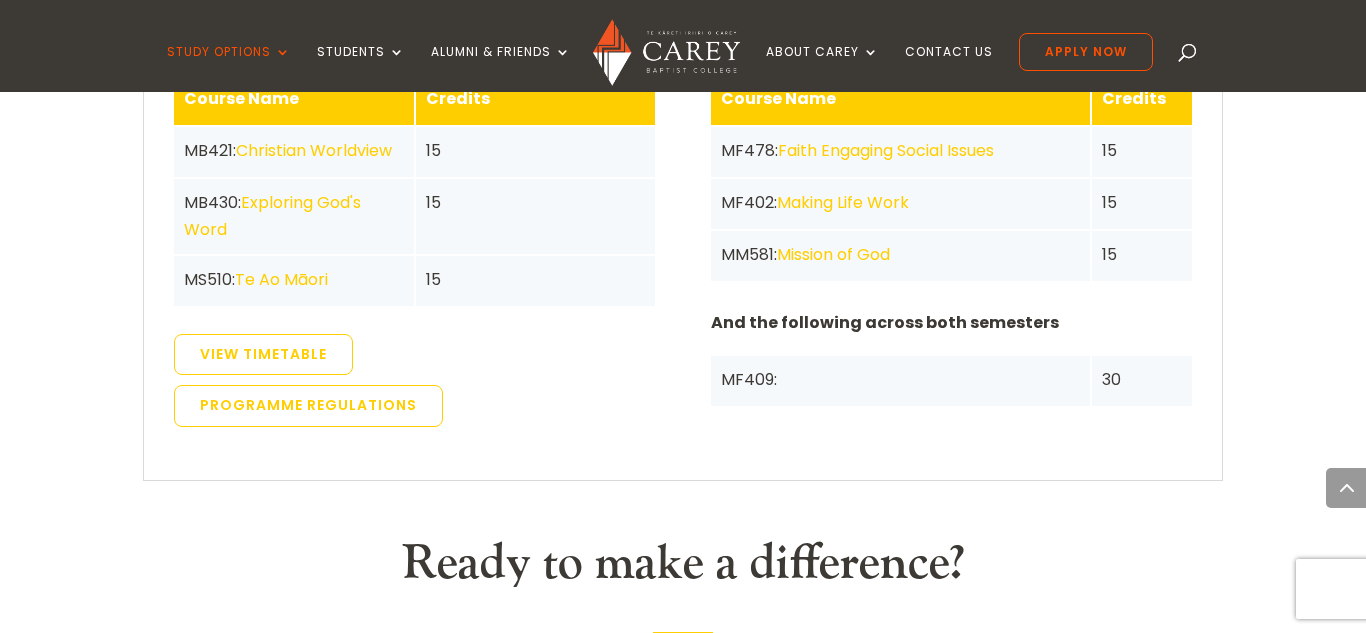 click on "Semester 1: What's the story we live by?
Course Name
Credits
MB421:  Christian Worldview
15
MB430:  Exploring God's Word
15
MS510:  Te Ao Māori
15
View Timetable
Programme Regulations" at bounding box center (414, 241) 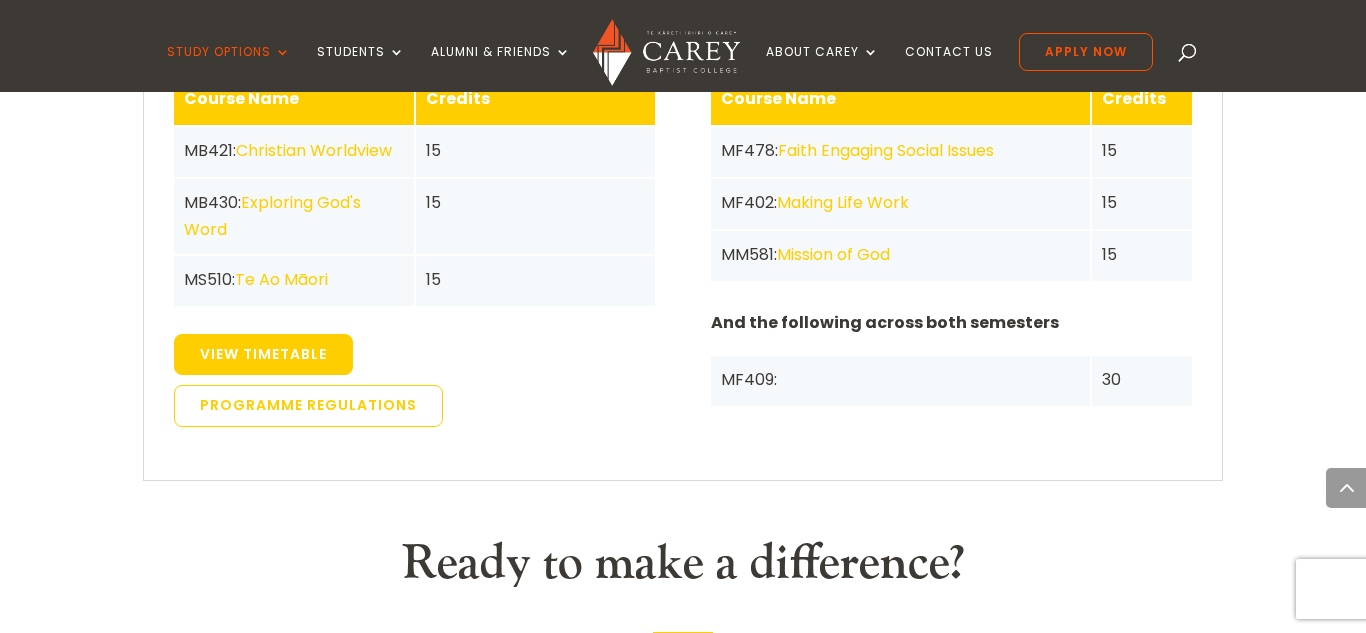 click on "View Timetable" at bounding box center (263, 355) 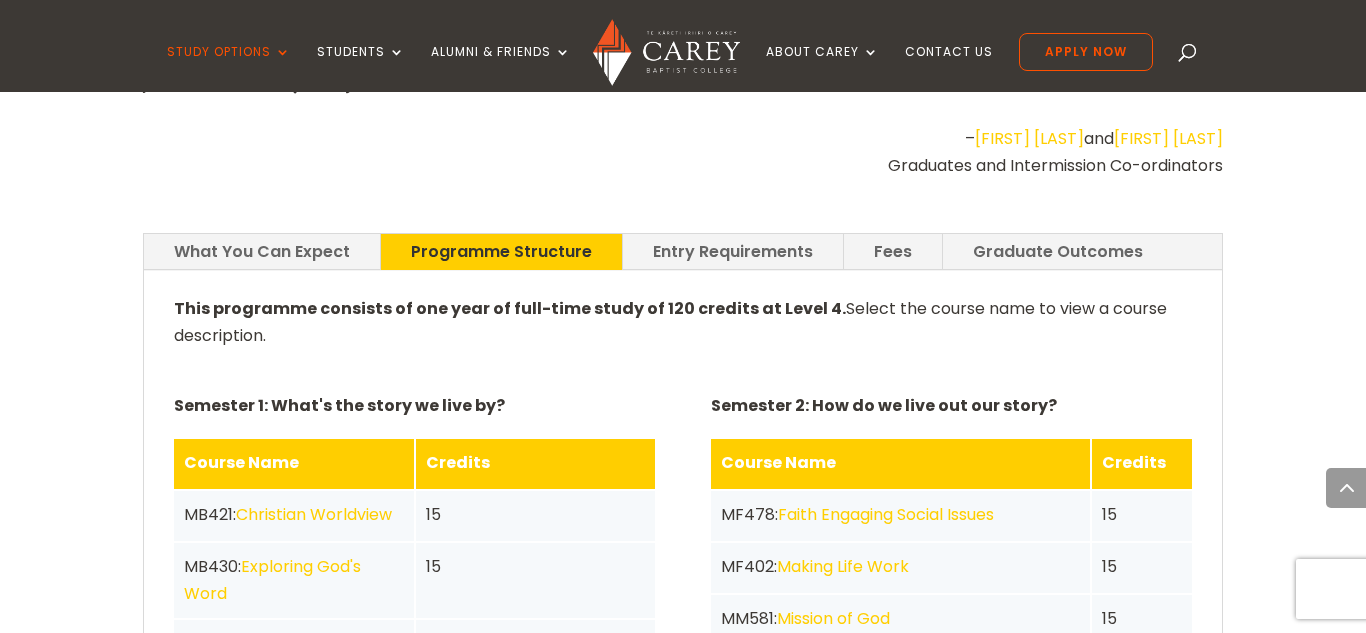 scroll, scrollTop: 2663, scrollLeft: 0, axis: vertical 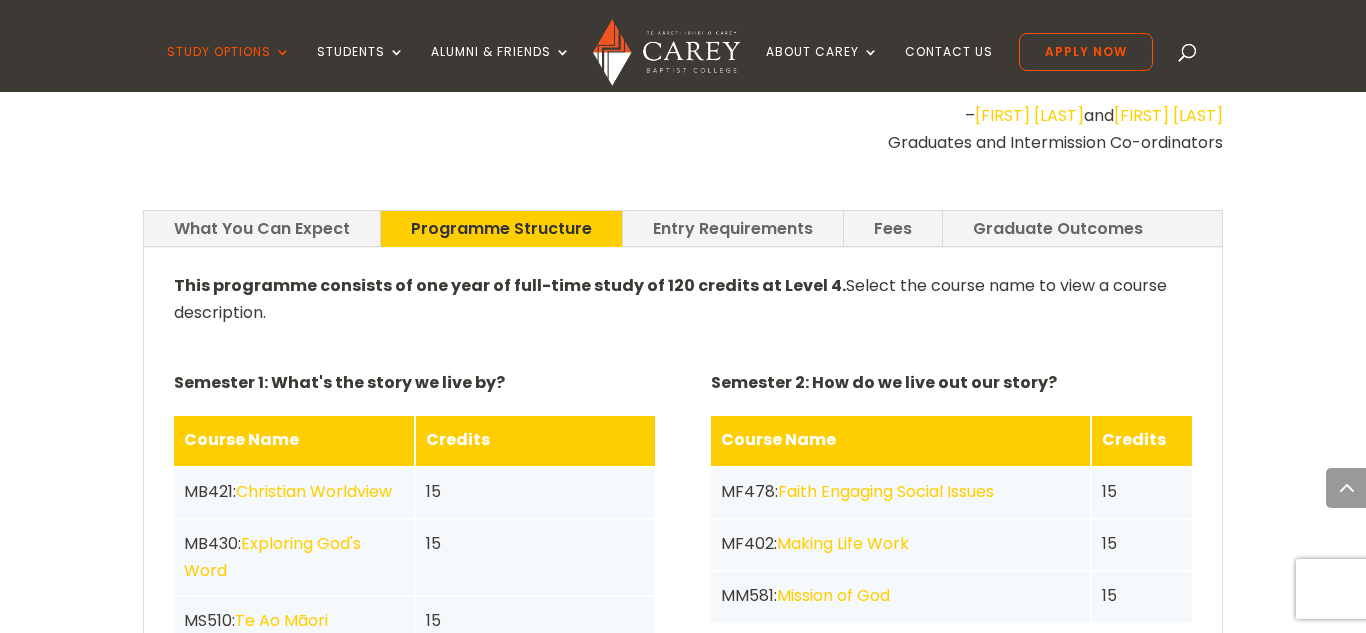 click on "What You Can Expect" at bounding box center (262, 228) 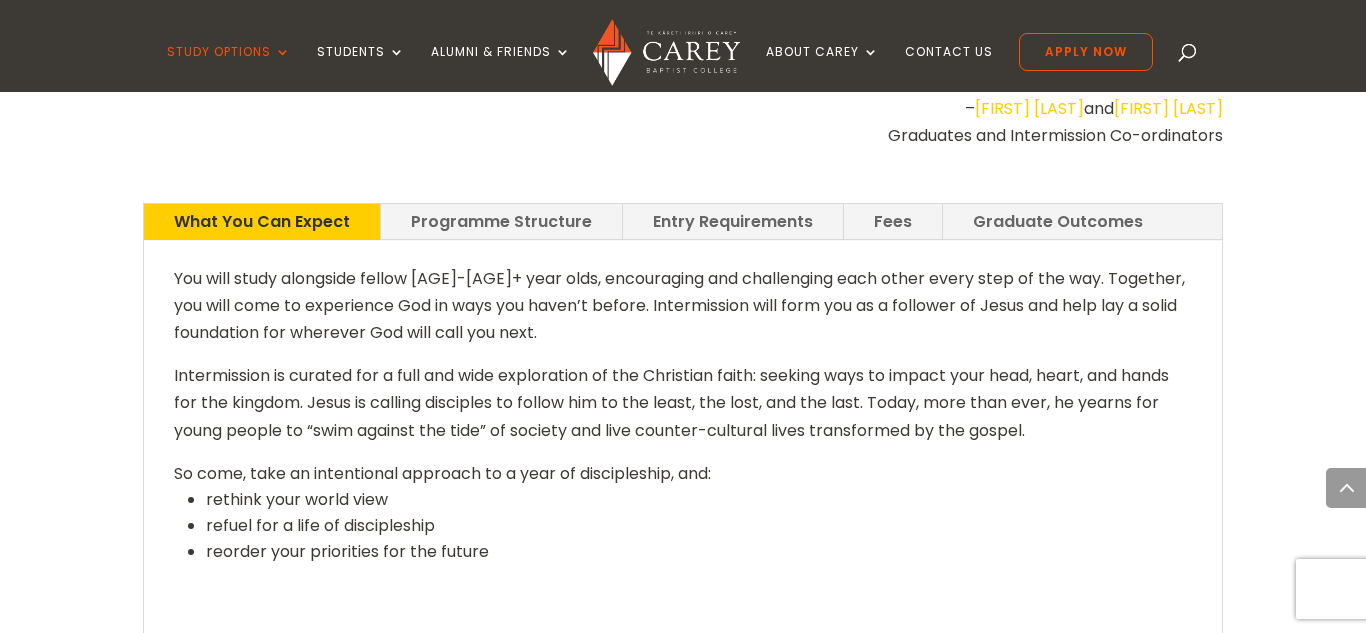 scroll, scrollTop: 2652, scrollLeft: 0, axis: vertical 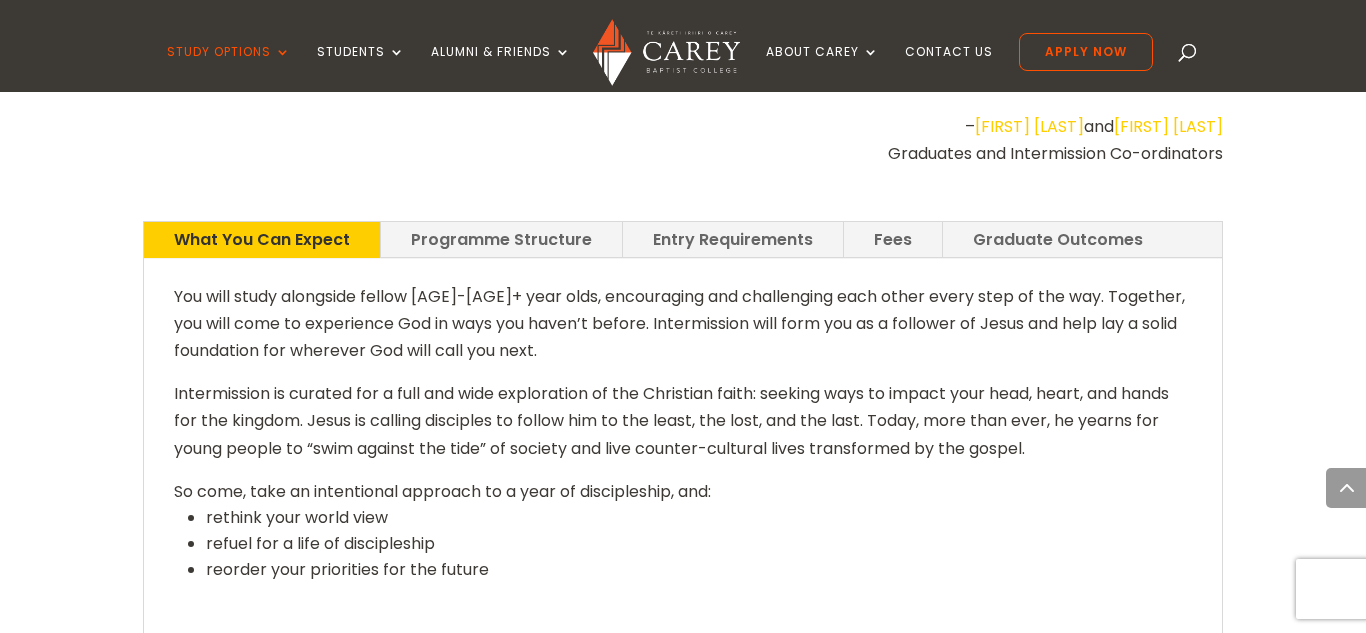click on "Programme Structure" at bounding box center (501, 239) 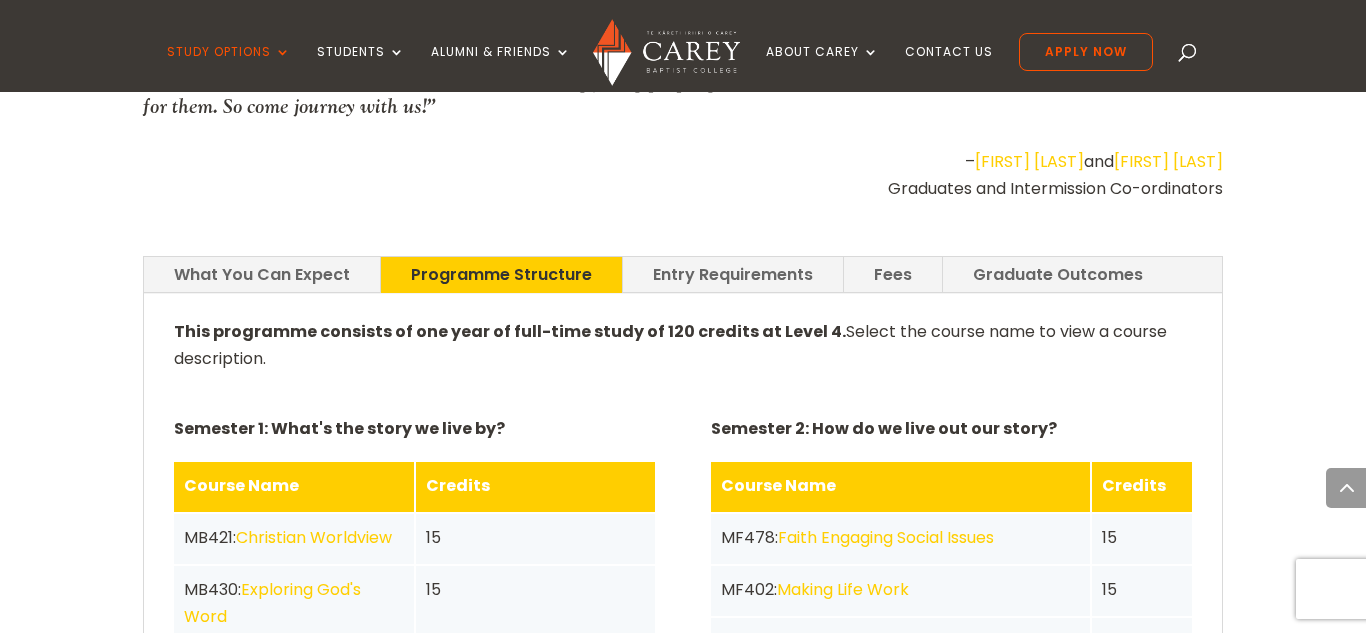 scroll, scrollTop: 2618, scrollLeft: 0, axis: vertical 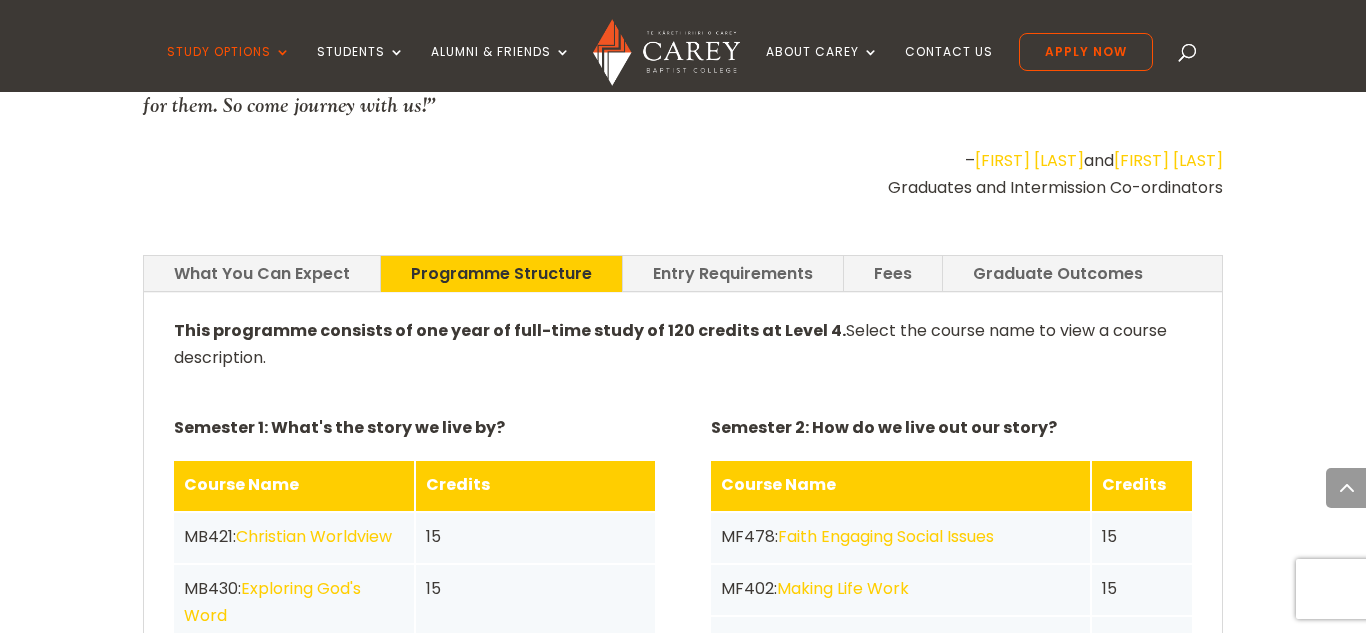 click on "Entry Requirements" at bounding box center [733, 273] 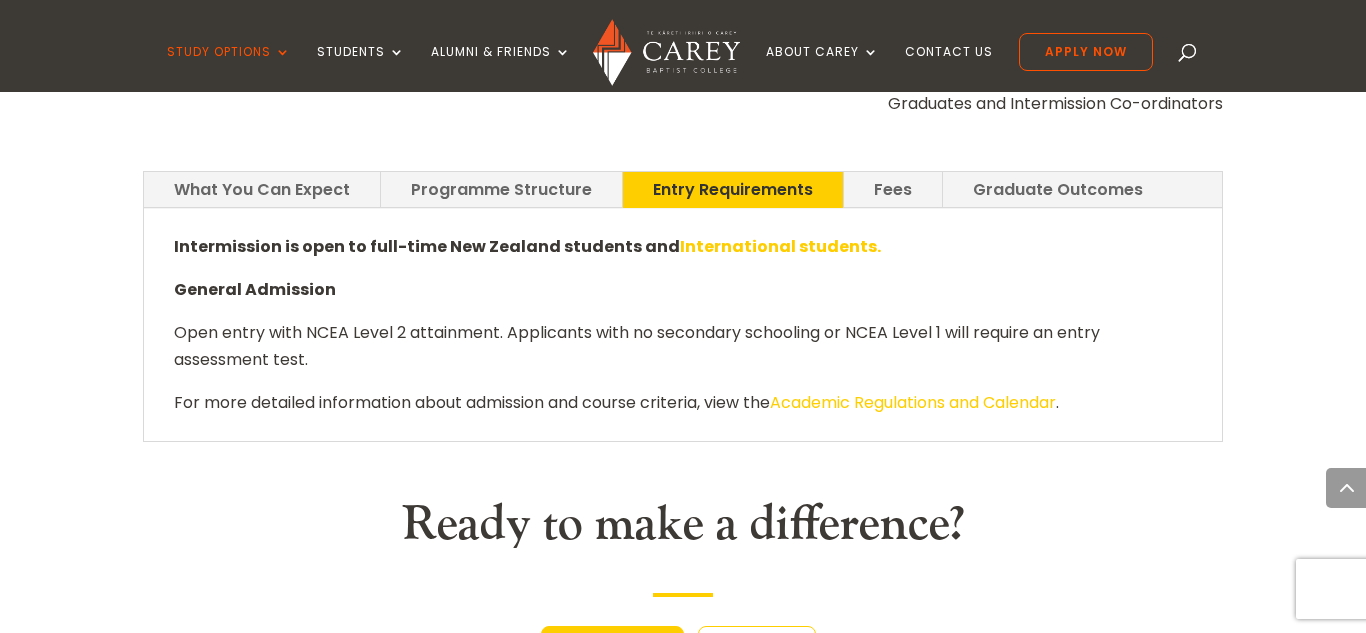 scroll, scrollTop: 2695, scrollLeft: 0, axis: vertical 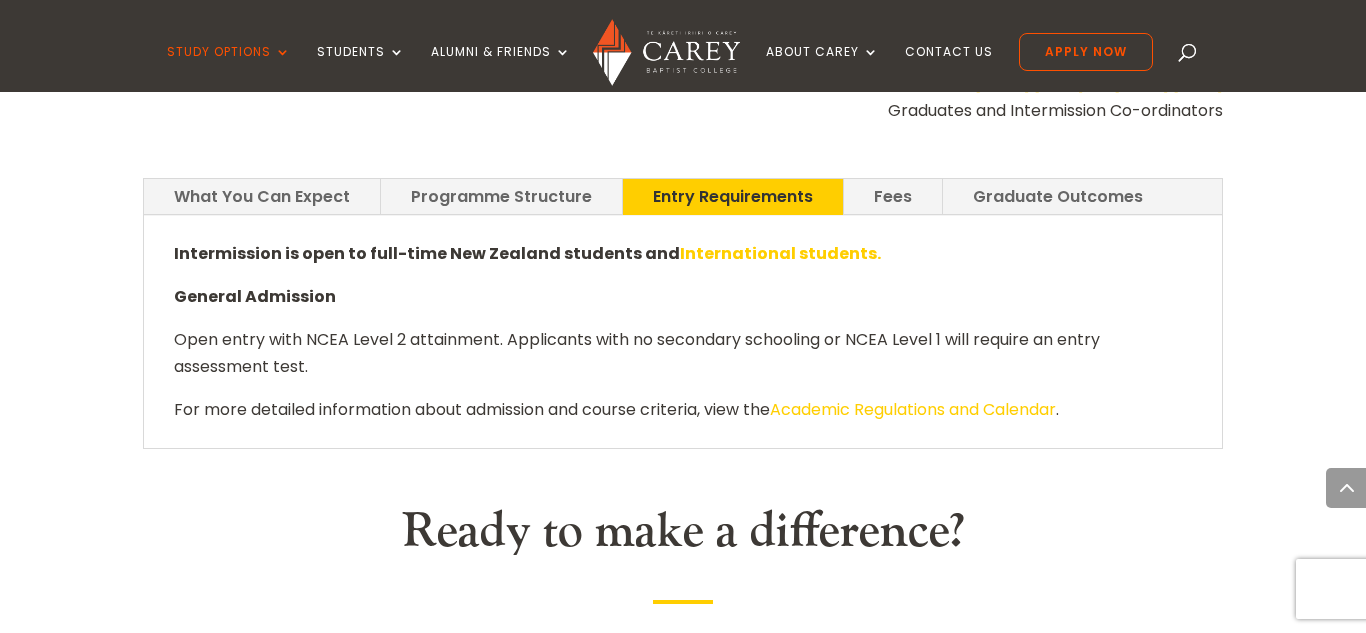 click on "Fees" at bounding box center (893, 196) 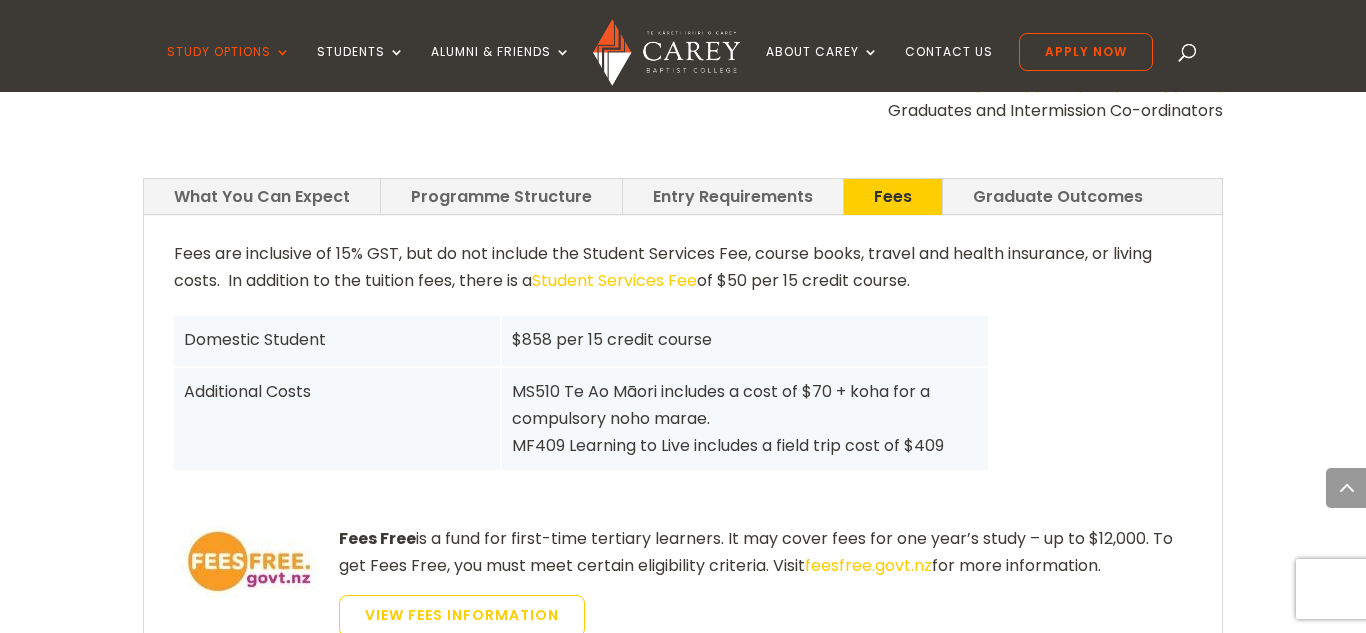 click on "Graduate Outcomes" at bounding box center (1058, 196) 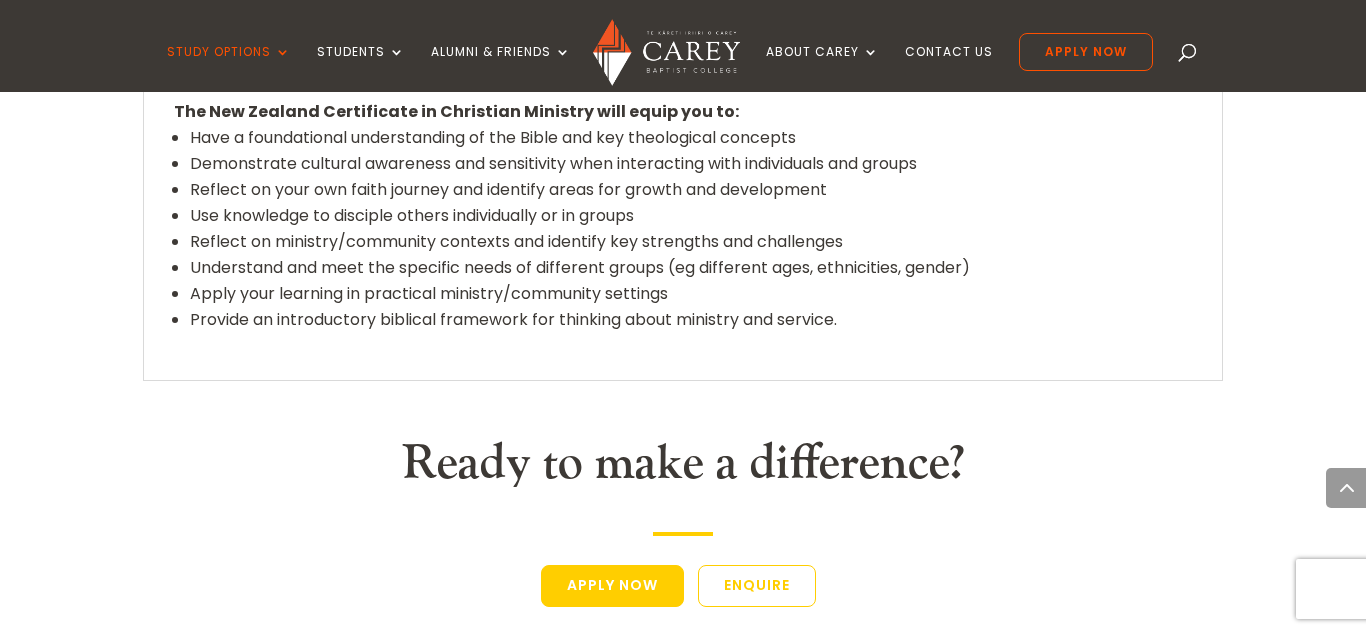 scroll, scrollTop: 2836, scrollLeft: 0, axis: vertical 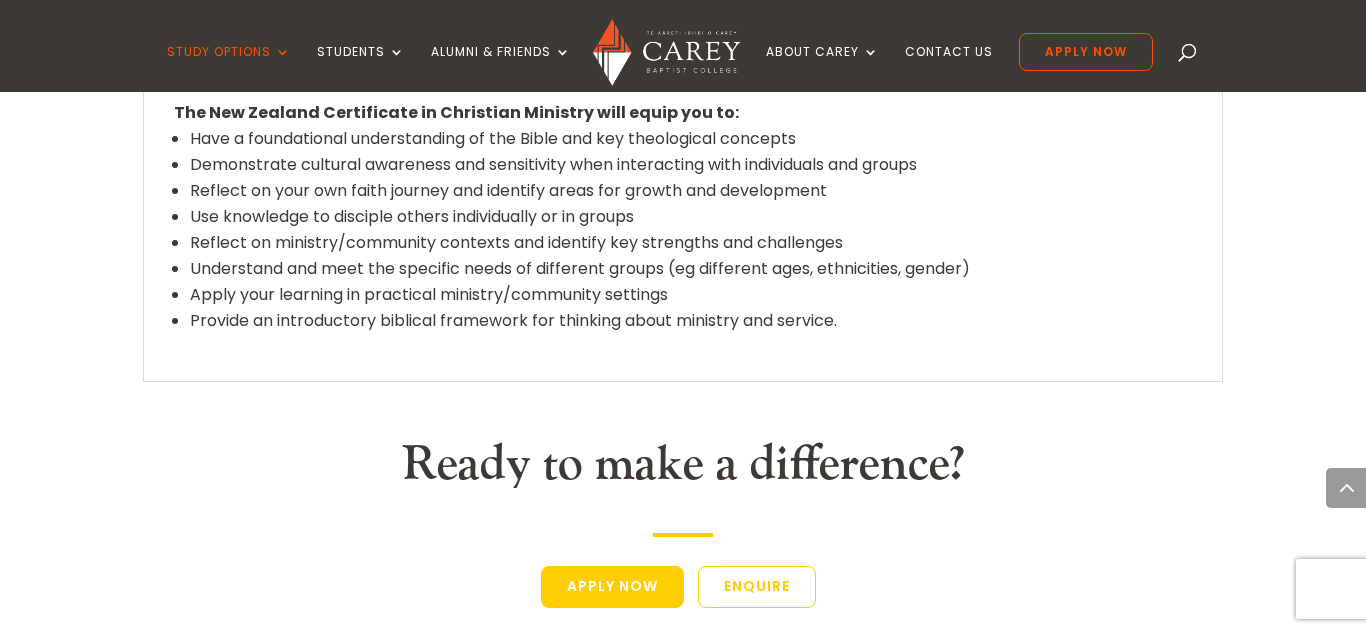 click on "Ready to make a difference?" at bounding box center [683, 470] 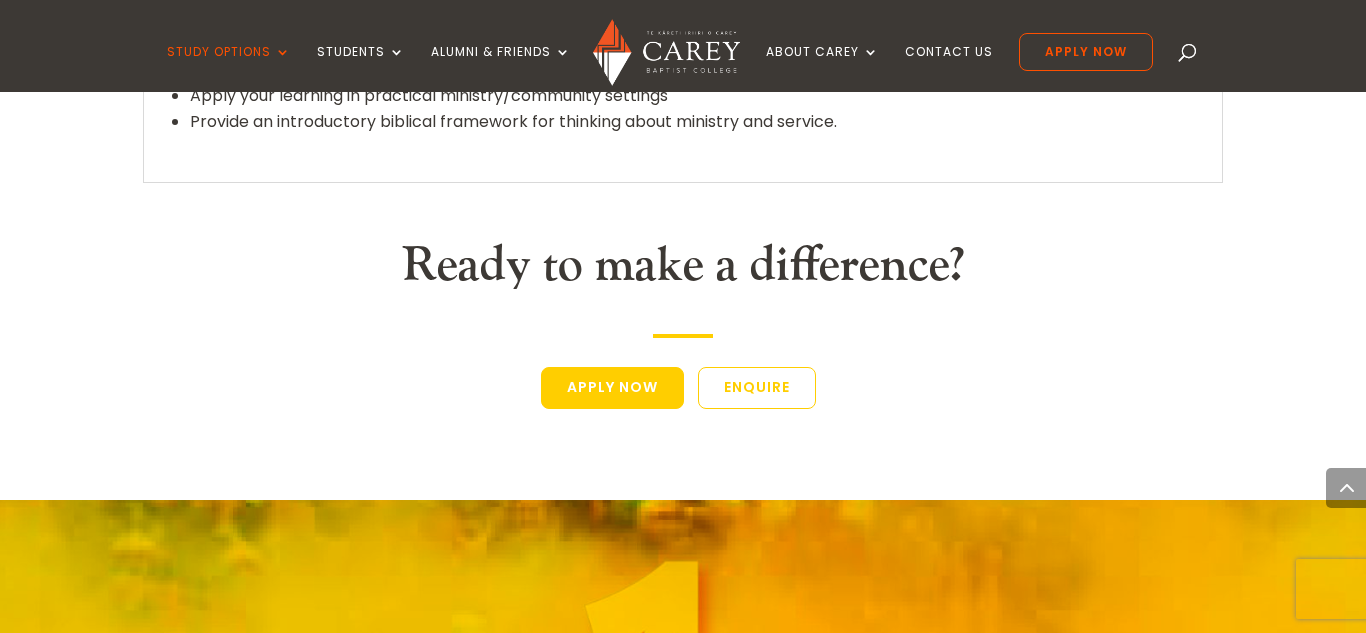 scroll, scrollTop: 3015, scrollLeft: 0, axis: vertical 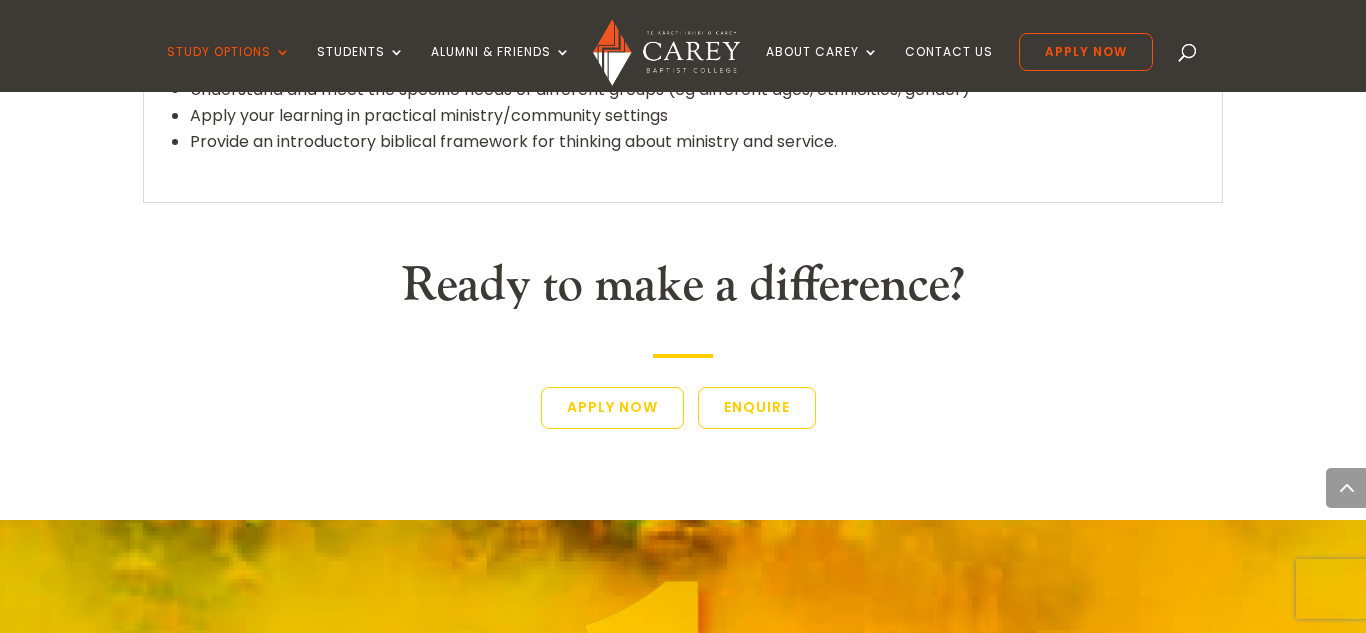click on "Apply Now" at bounding box center [612, 408] 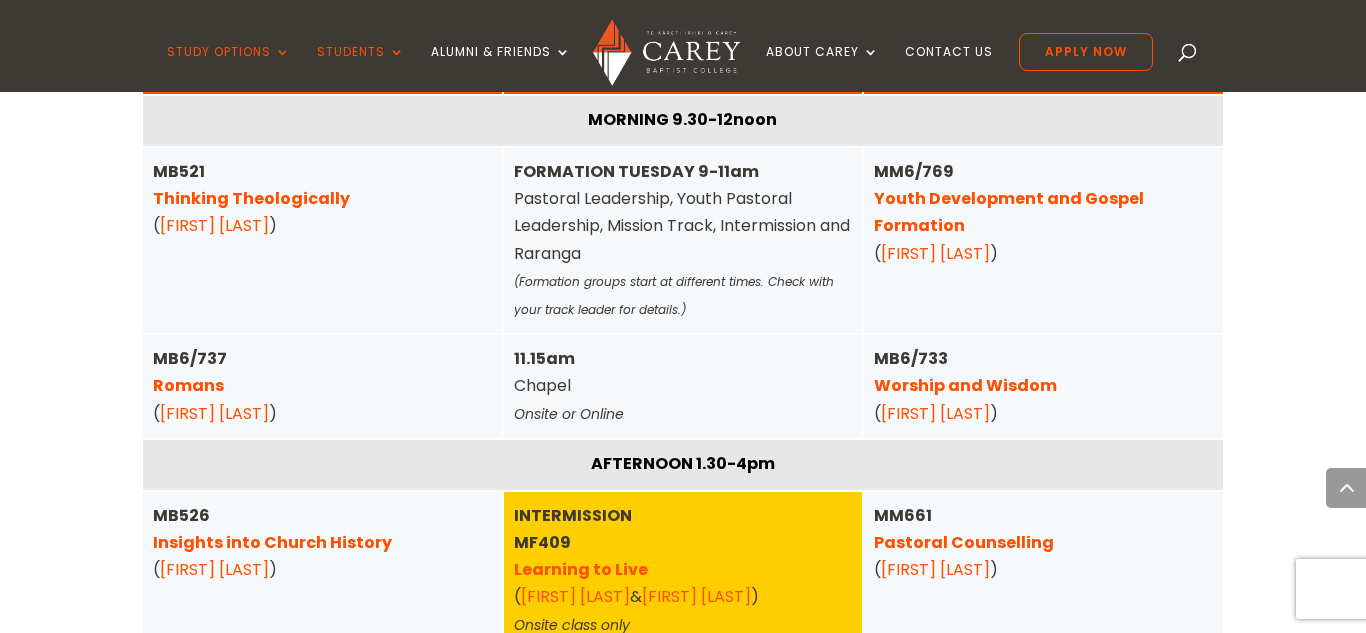 scroll, scrollTop: 3074, scrollLeft: 0, axis: vertical 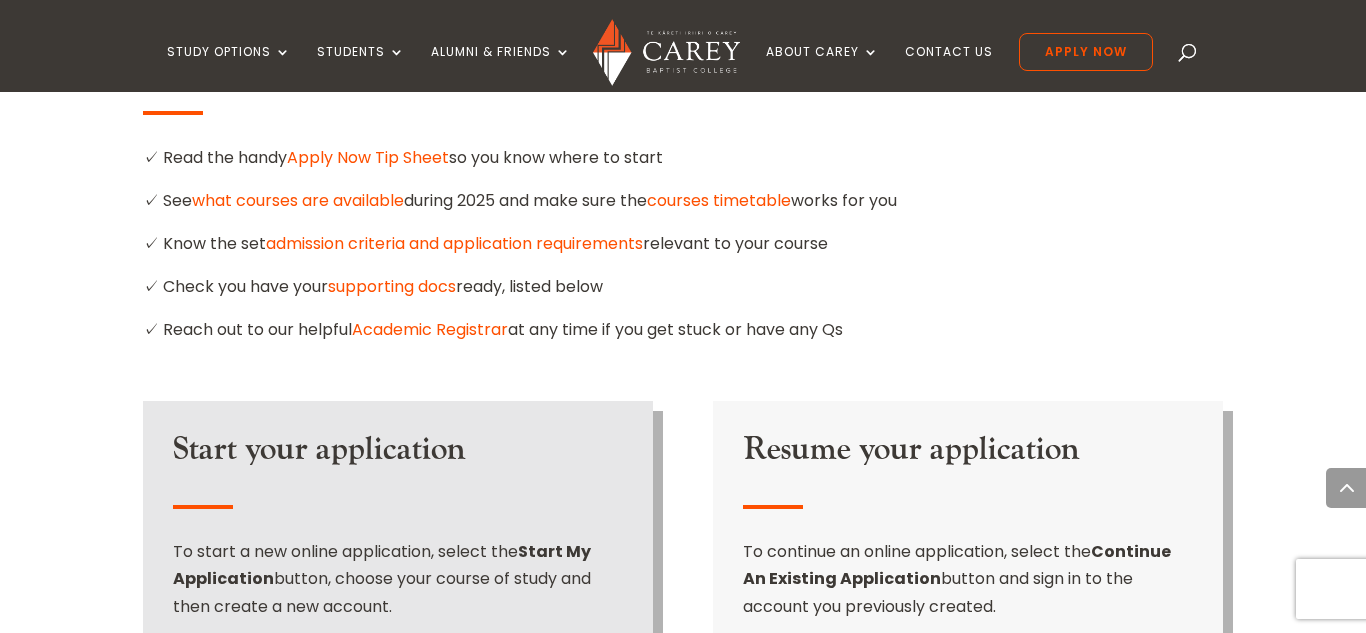 click on "Apply Now Tip Sheet" at bounding box center [368, 157] 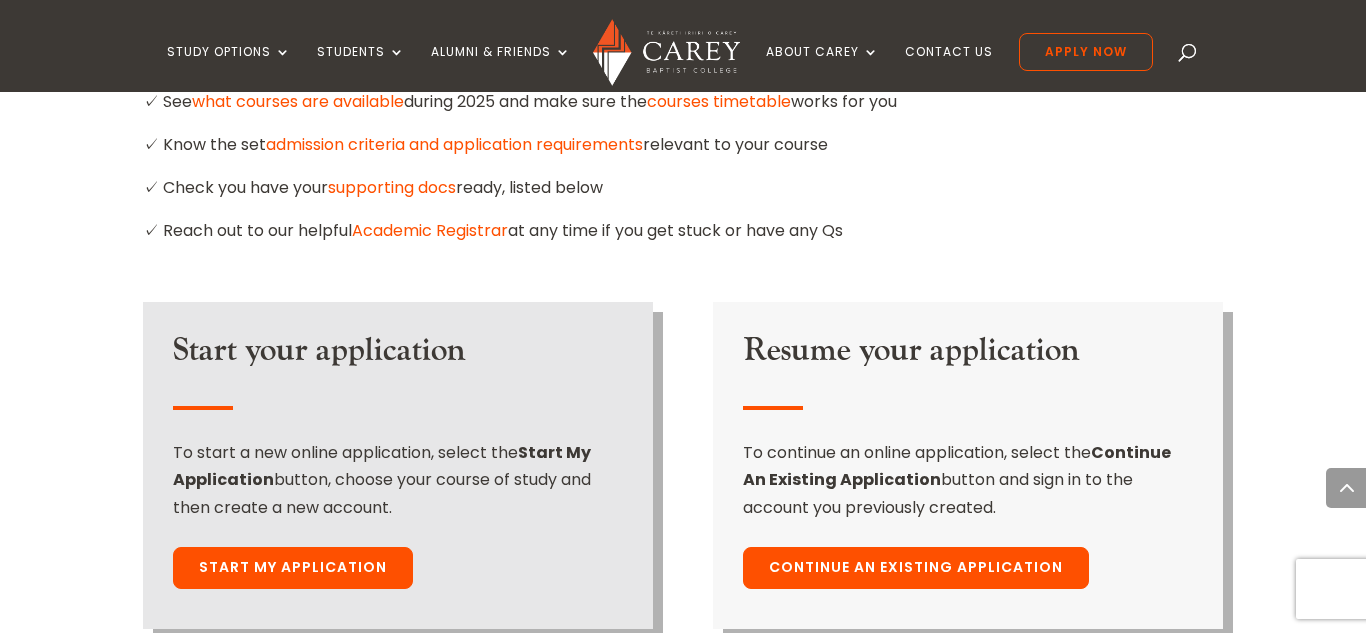 scroll, scrollTop: 1312, scrollLeft: 0, axis: vertical 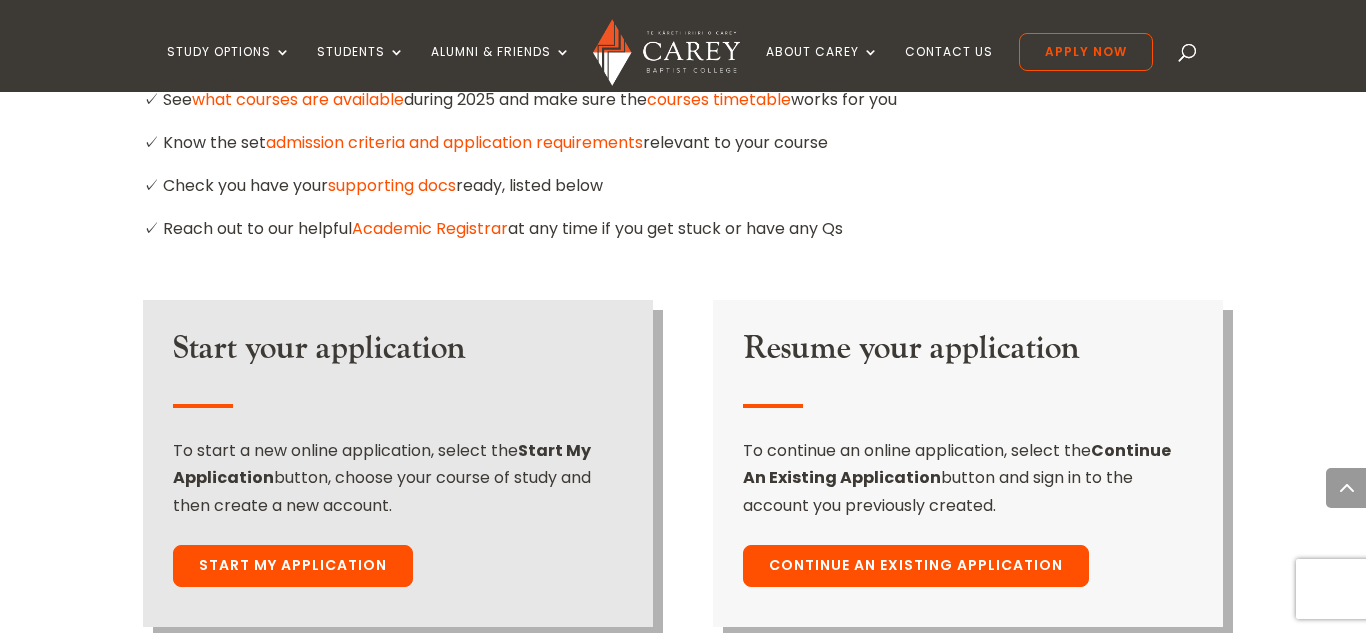 click on "Start My Application" at bounding box center (293, 566) 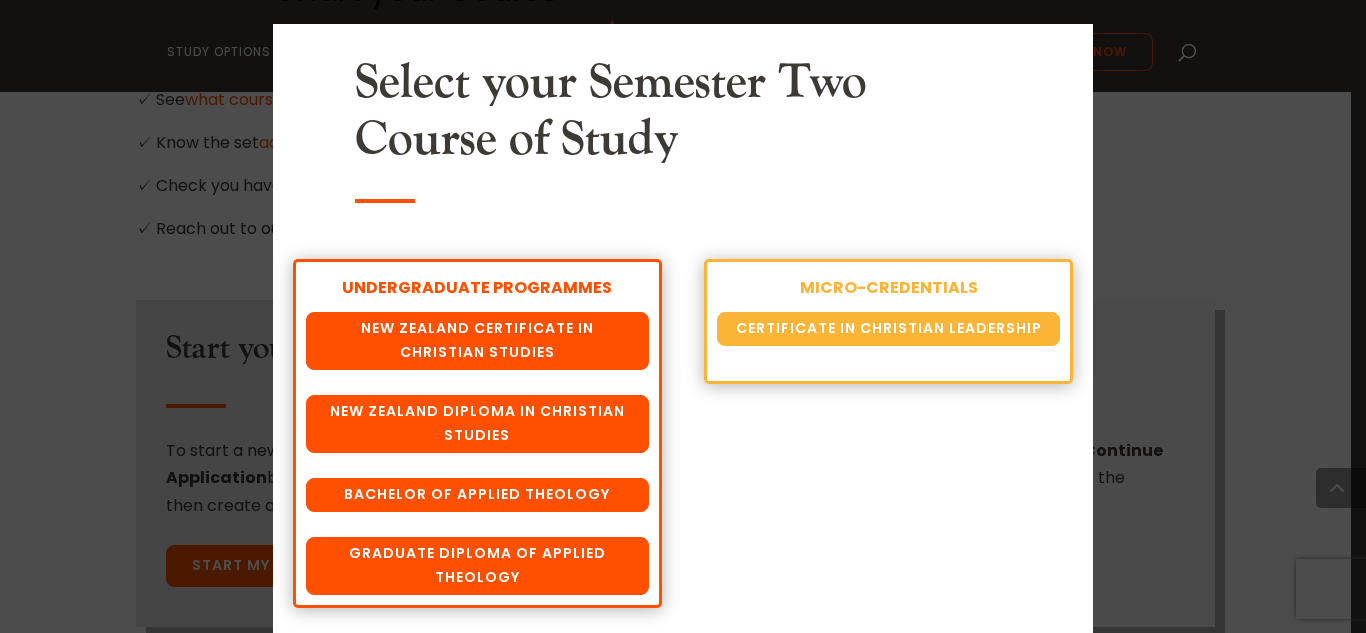 scroll, scrollTop: 55, scrollLeft: 0, axis: vertical 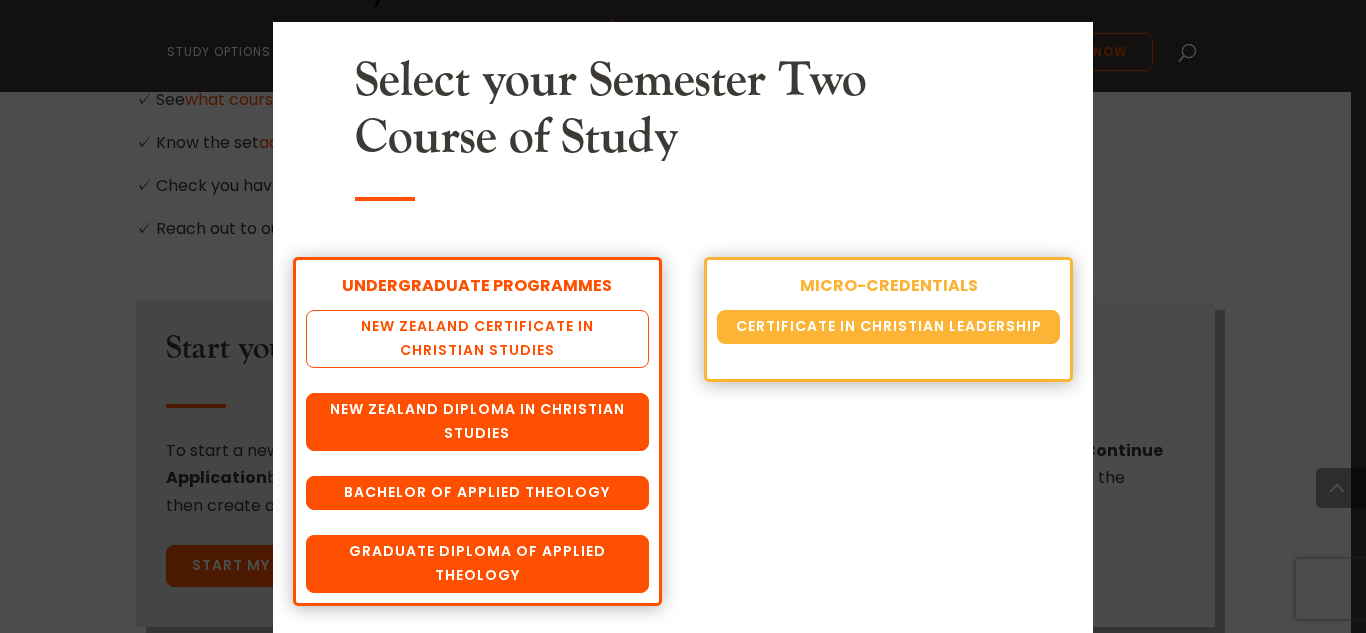 click on "New Zealand Certificate in Christian Studies" at bounding box center (477, 339) 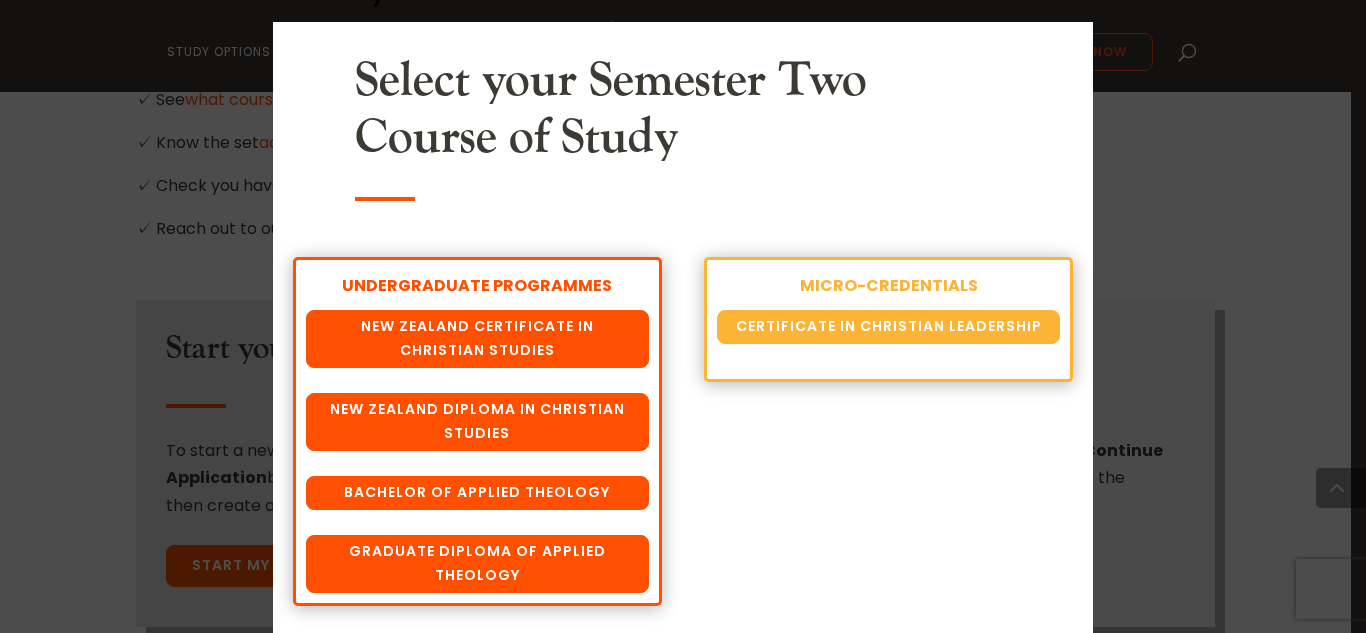 click on "Chart your Course
Select your Semester Two Course of Study
UNDERGRADUATE PROGRAMMES
New Zealand Certificate in Christian Studies
New Zealand Diploma in Christian Studies
Bachelor of Applied Theology
Graduate Diploma of Applied Theology
MICRO-CREDENTIALS
Certificate in Christian Leadership
×" at bounding box center [683, 316] 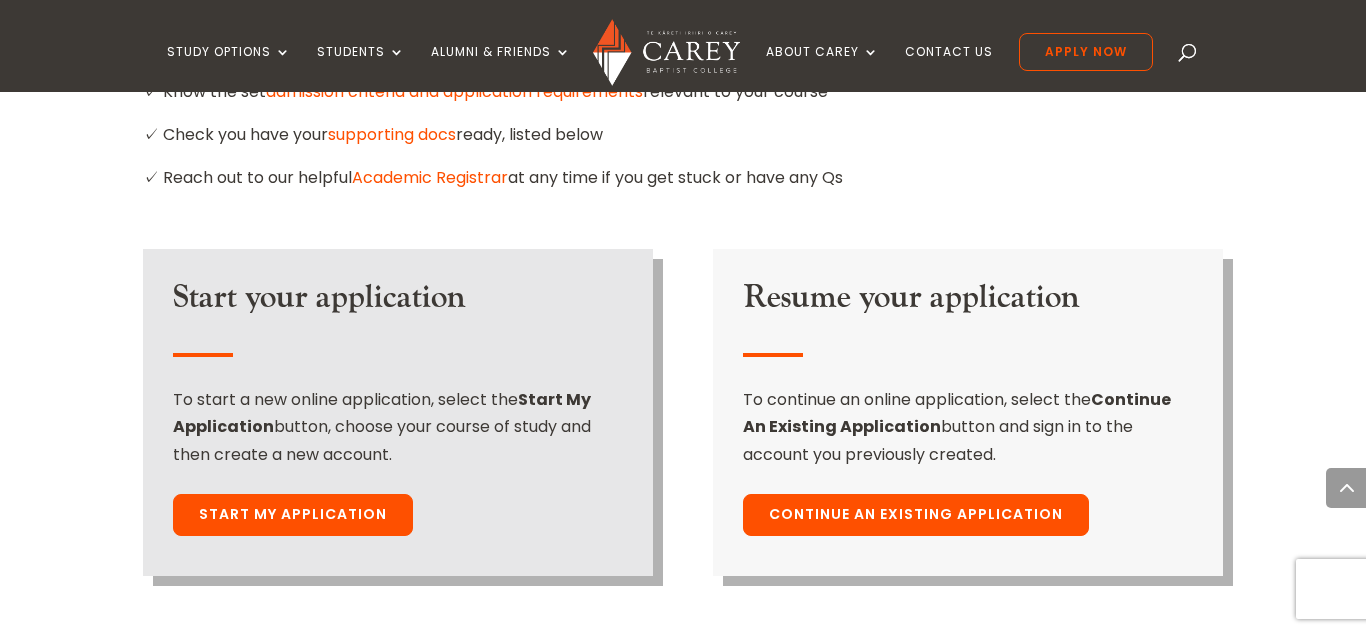scroll, scrollTop: 1312, scrollLeft: 0, axis: vertical 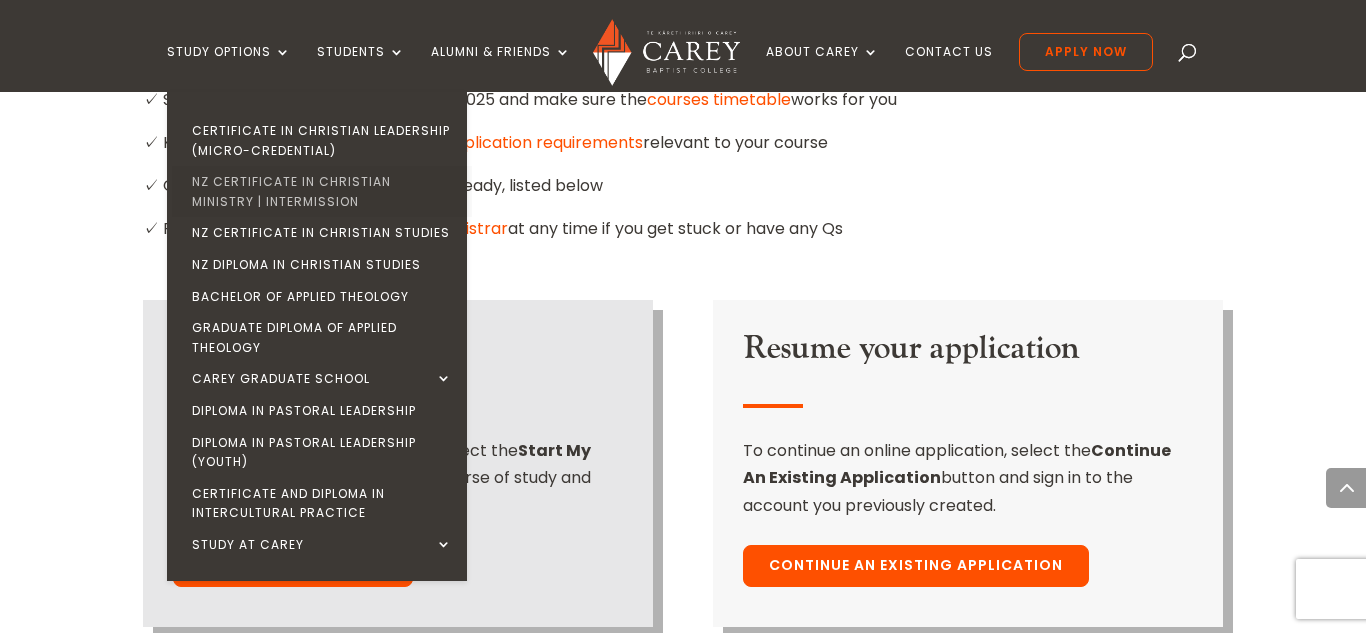click on "NZ Certificate in Christian Ministry | Intermission" at bounding box center (322, 191) 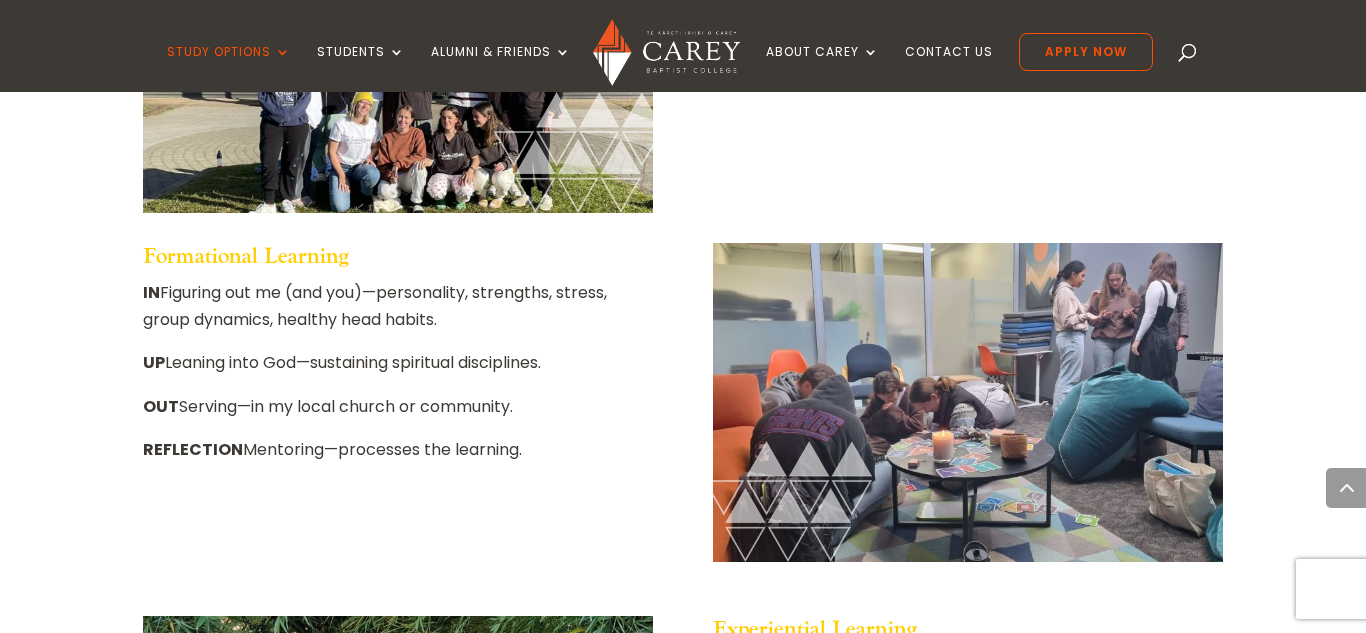 scroll, scrollTop: 4391, scrollLeft: 0, axis: vertical 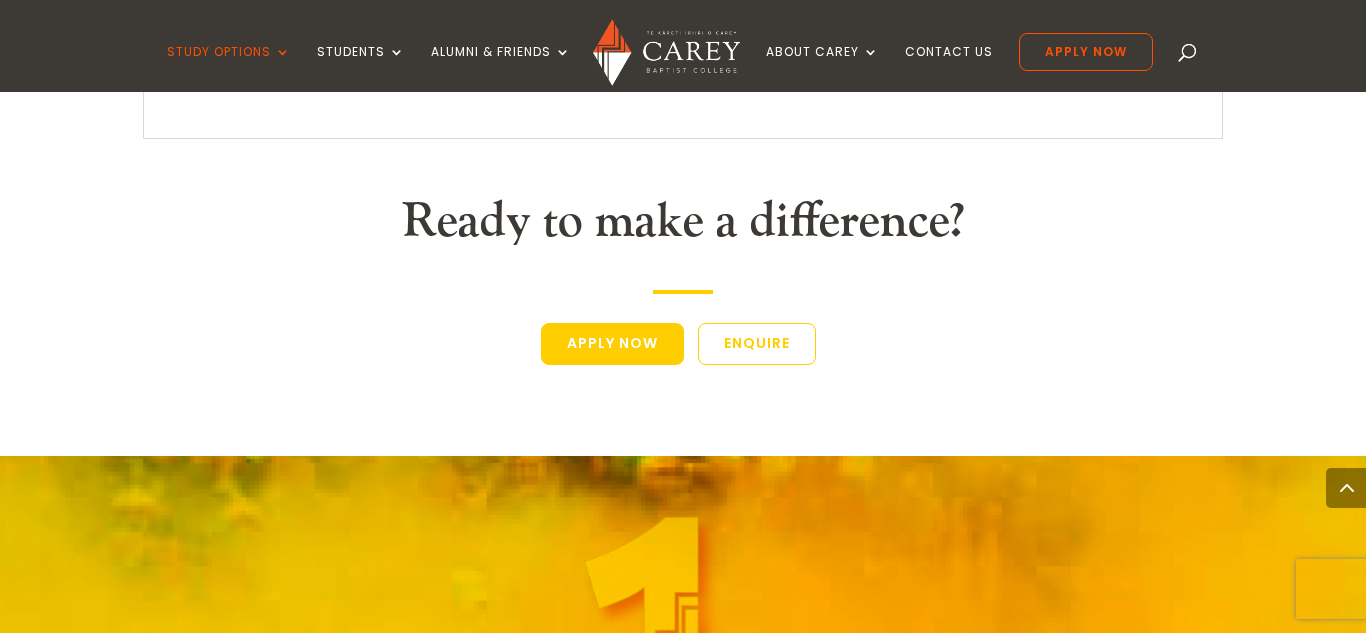 click on "Ready to make a difference?
Apply Now   Enquire" at bounding box center [683, 284] 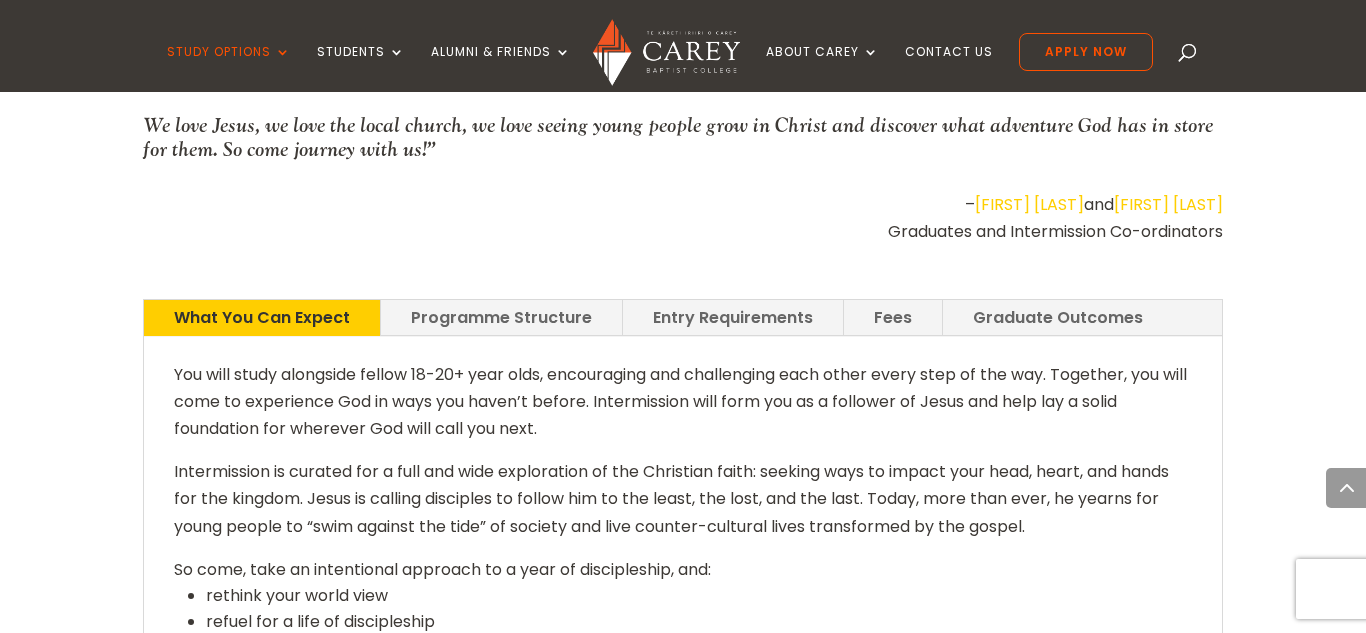 scroll, scrollTop: 2554, scrollLeft: 0, axis: vertical 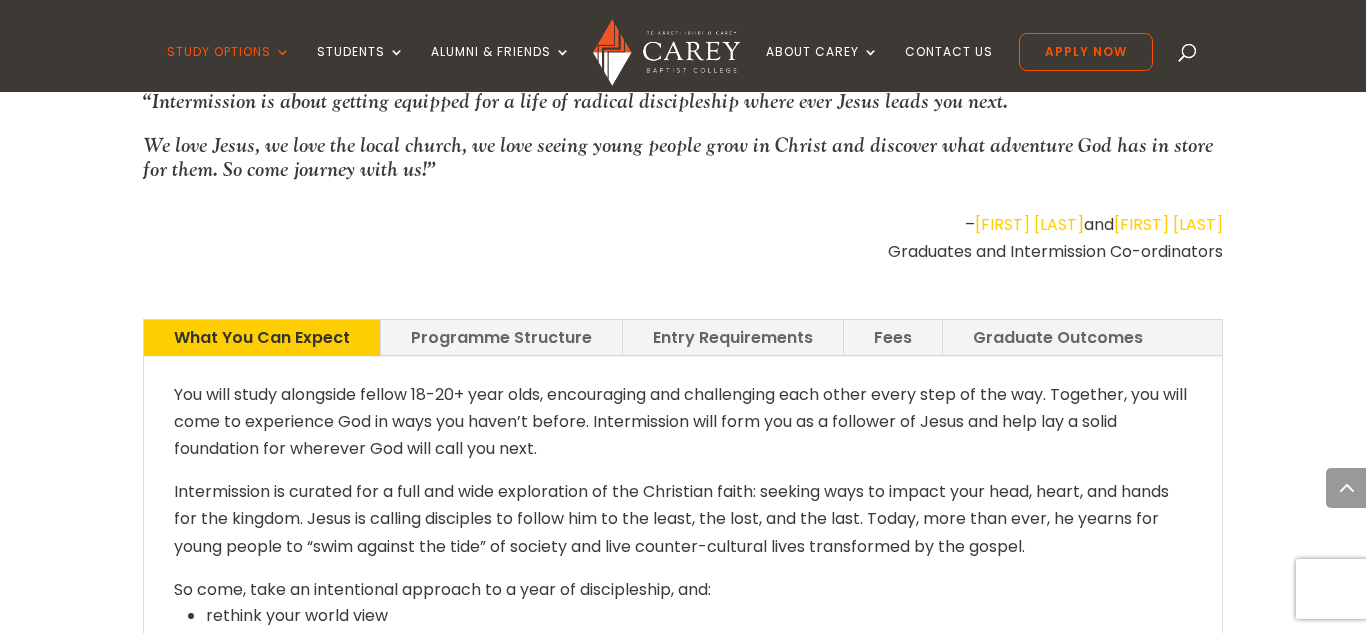 click on "Programme Structure" at bounding box center [501, 337] 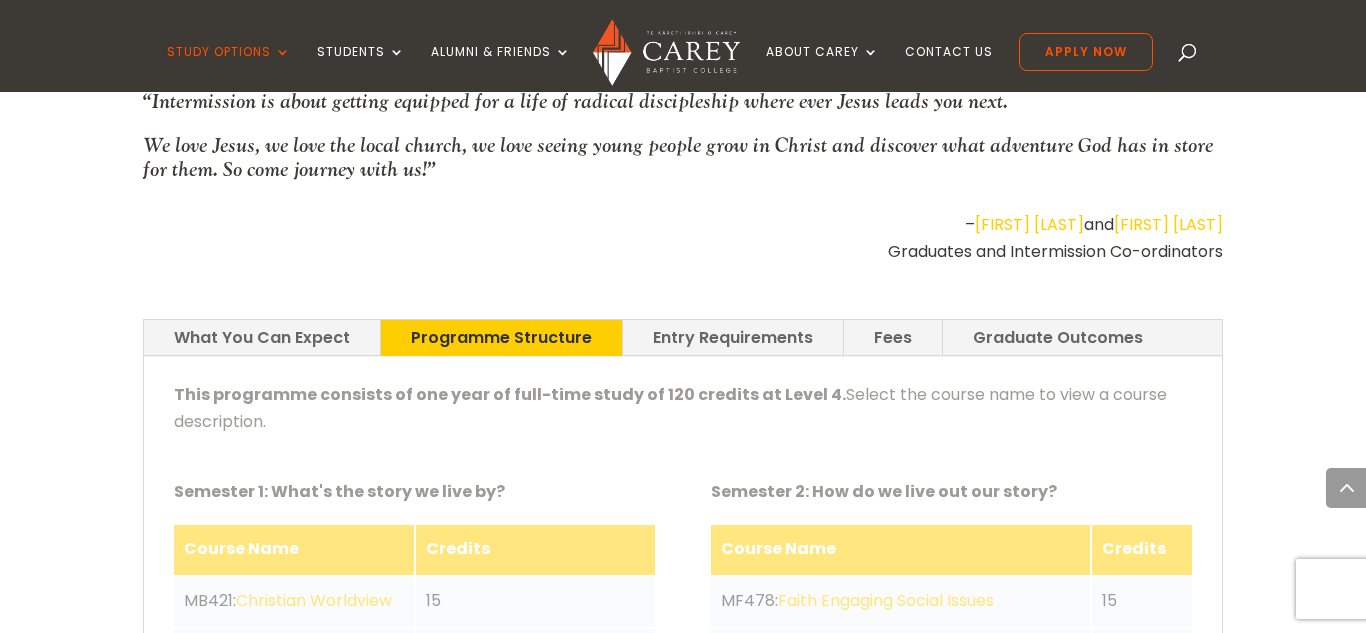 click on "Entry Requirements" at bounding box center (733, 337) 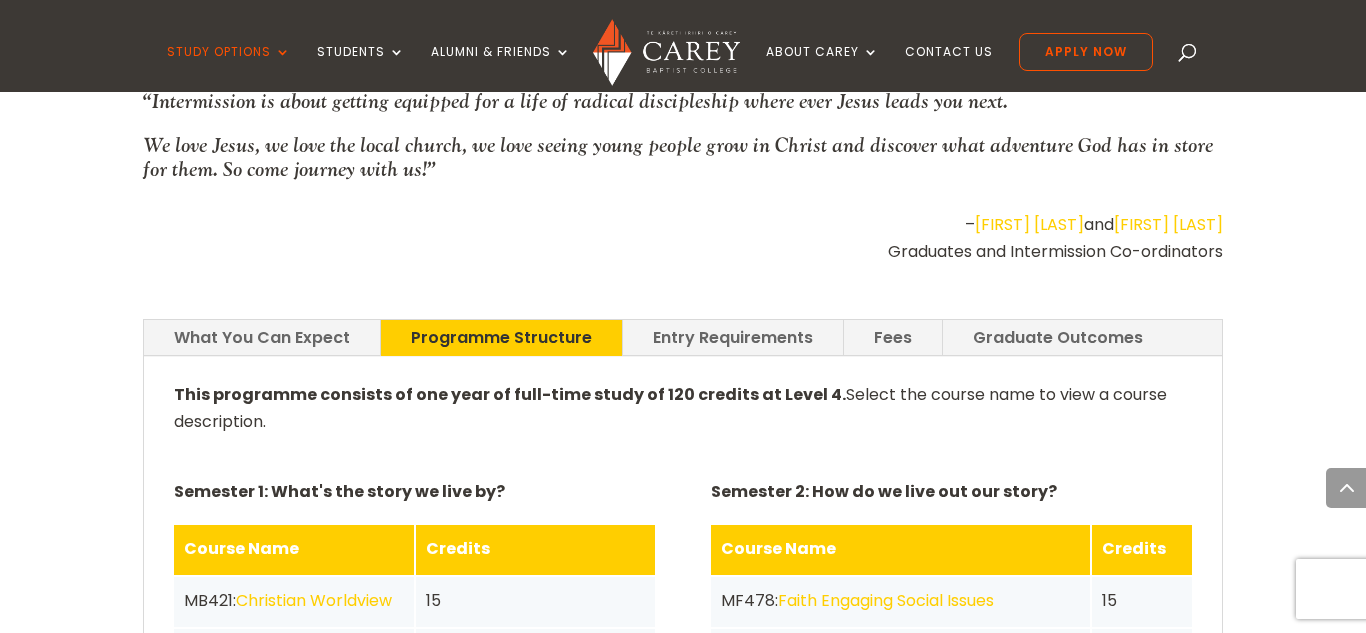 click on "Entry Requirements" at bounding box center (733, 337) 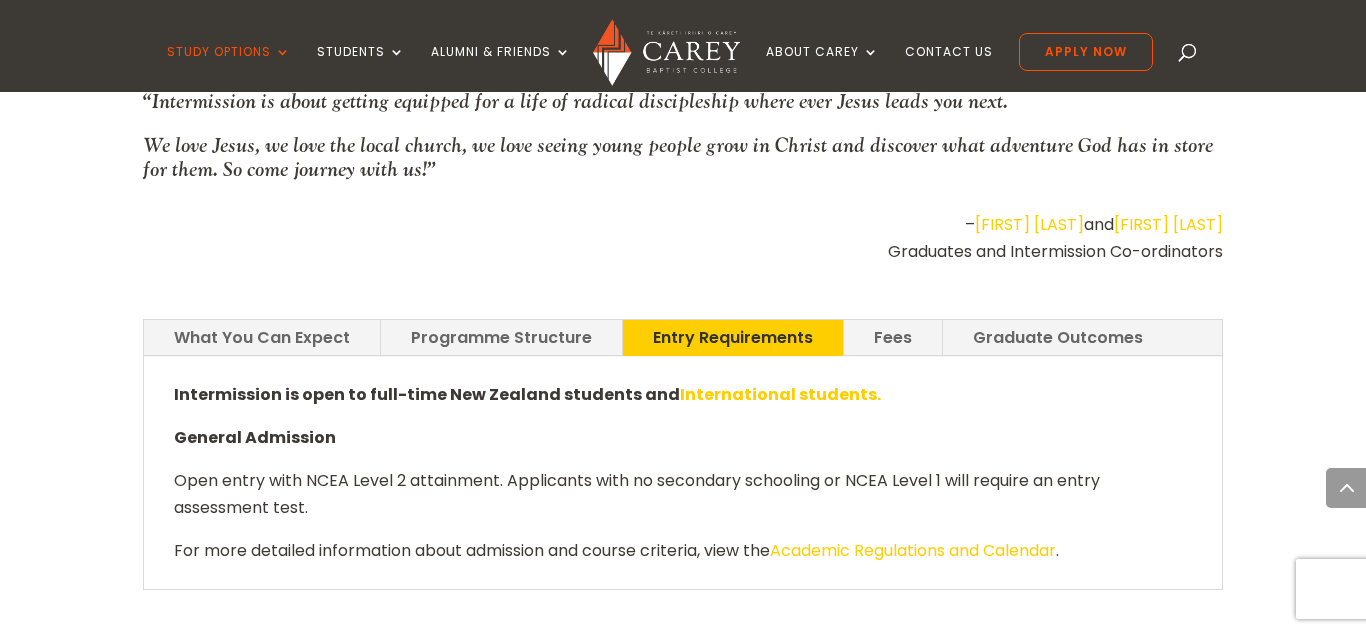 click on "Fees" at bounding box center [893, 337] 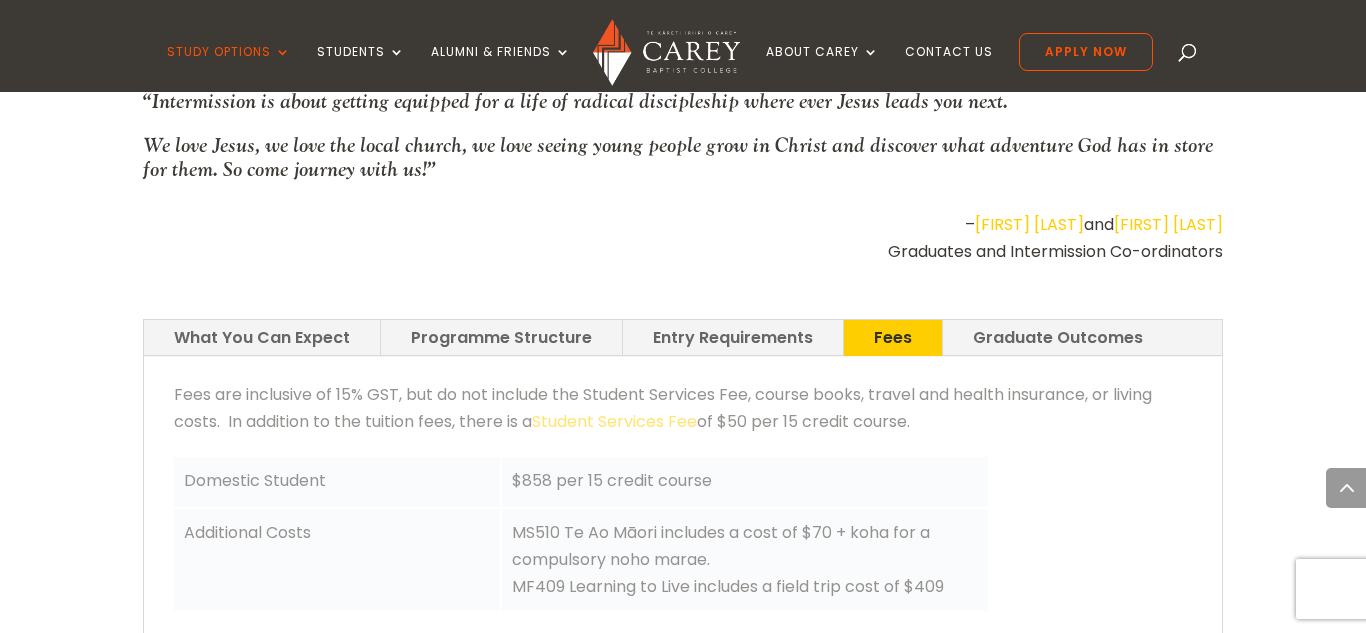 click on "Graduate Outcomes" at bounding box center [1058, 337] 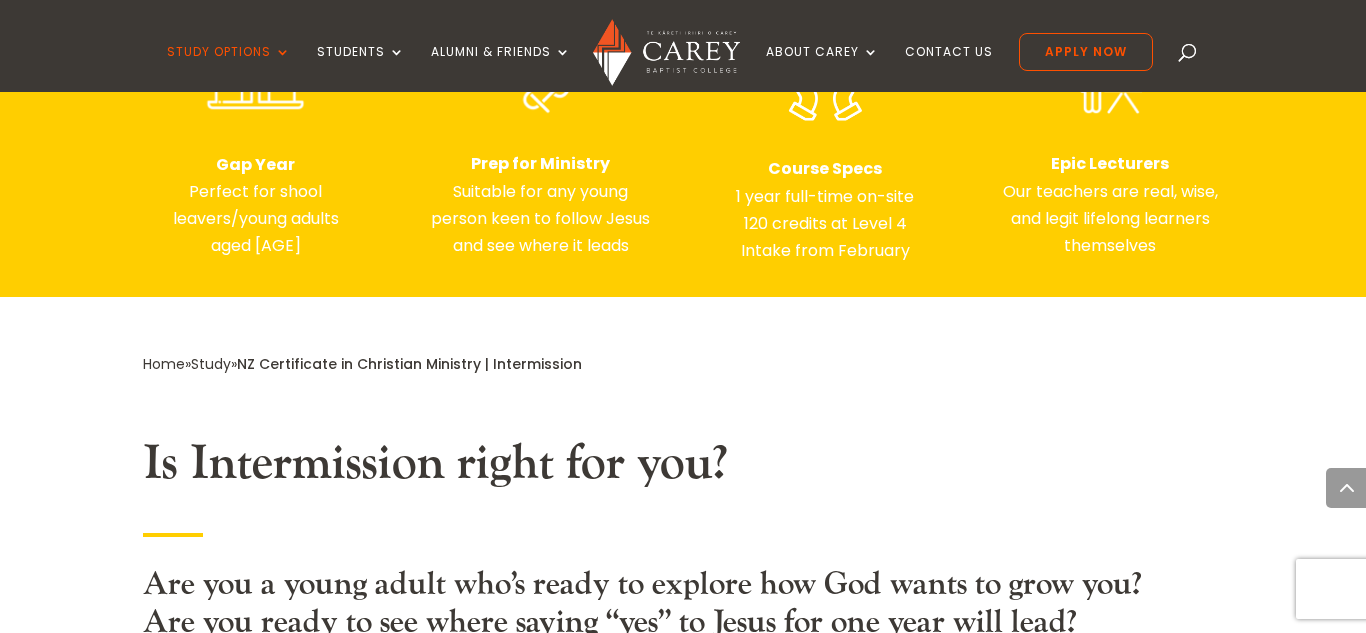scroll, scrollTop: 847, scrollLeft: 0, axis: vertical 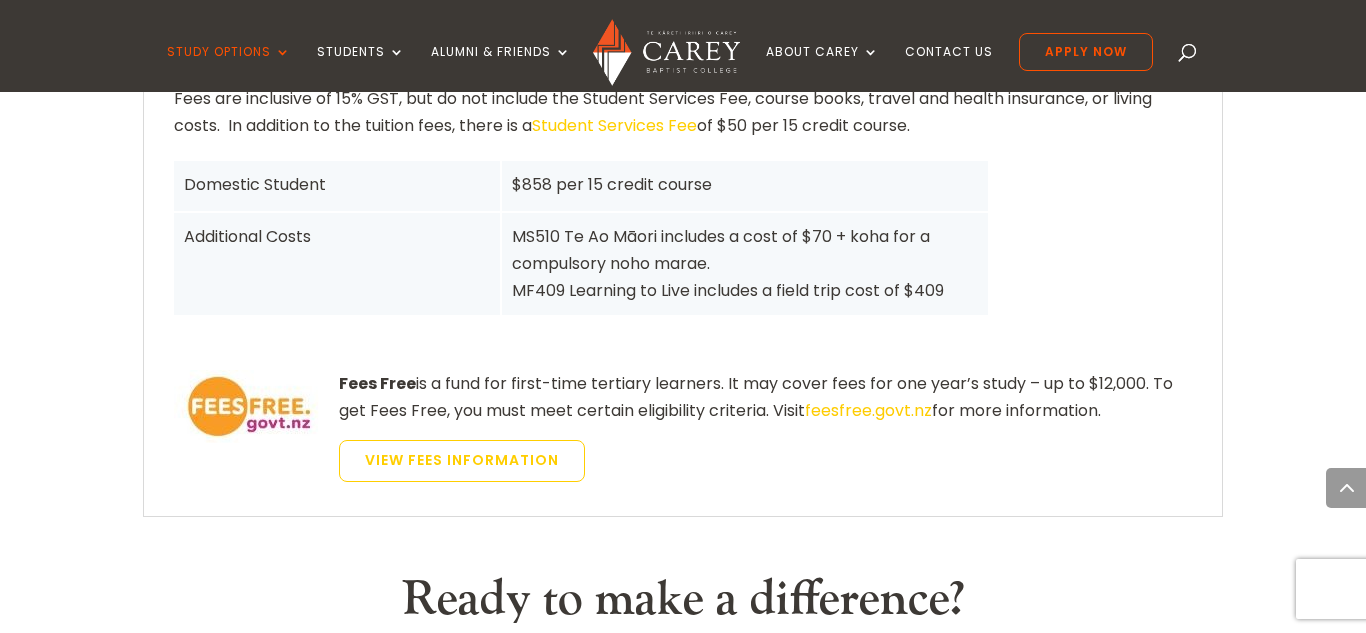 click at bounding box center [666, 52] 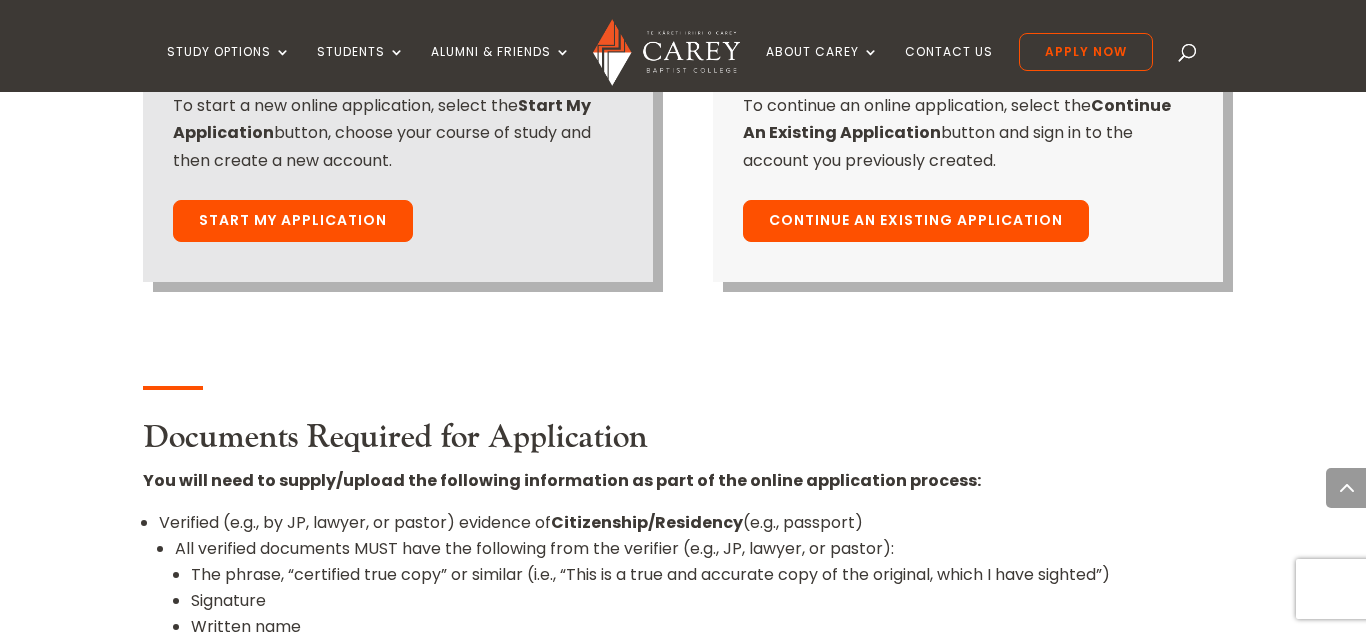 scroll, scrollTop: 1667, scrollLeft: 0, axis: vertical 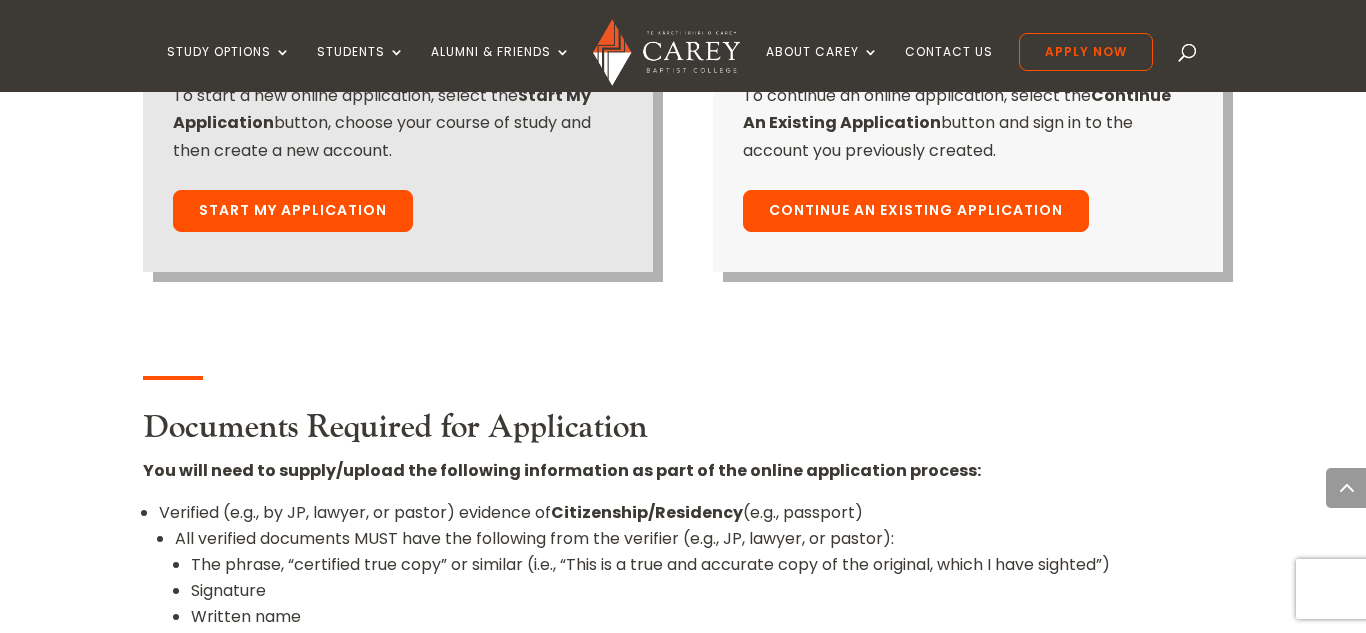 click on "Start My Application" at bounding box center (293, 211) 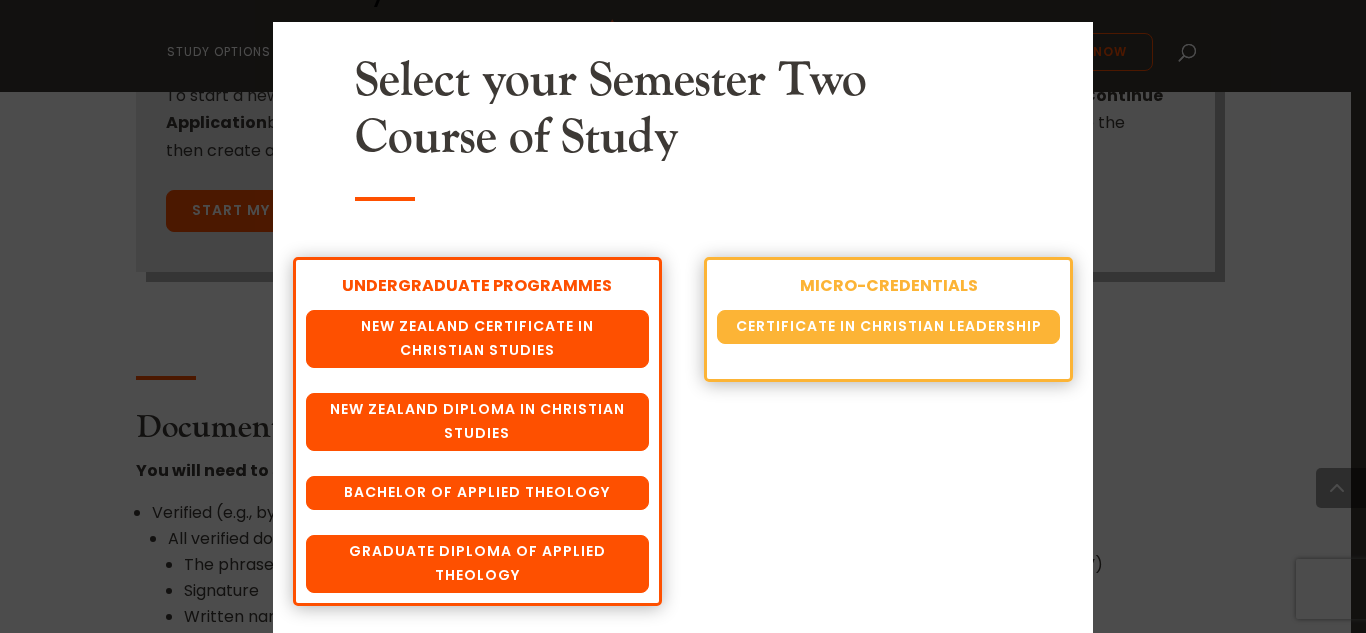scroll, scrollTop: 53, scrollLeft: 0, axis: vertical 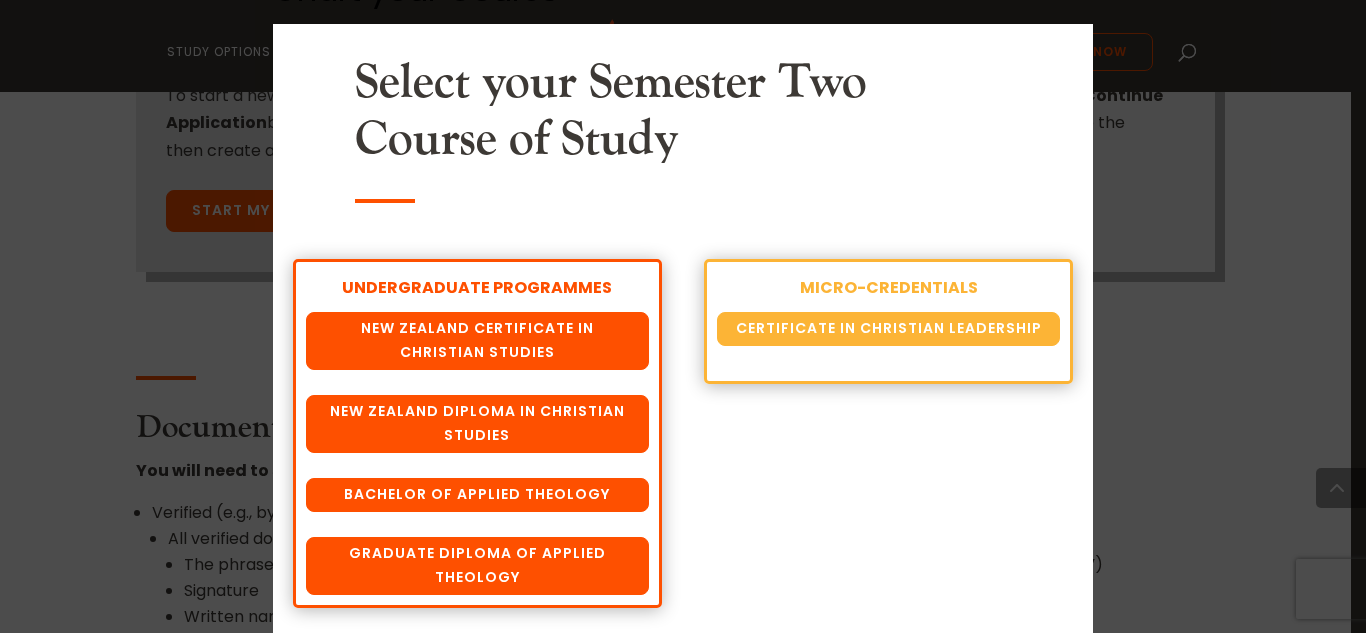 click on "Chart your Course
Select your Semester Two Course of Study
UNDERGRADUATE PROGRAMMES
New Zealand Certificate in Christian Studies
New Zealand Diploma in Christian Studies
Bachelor of Applied Theology
Graduate Diploma of Applied Theology
MICRO-CREDENTIALS
Certificate in Christian Leadership
×" at bounding box center (683, 316) 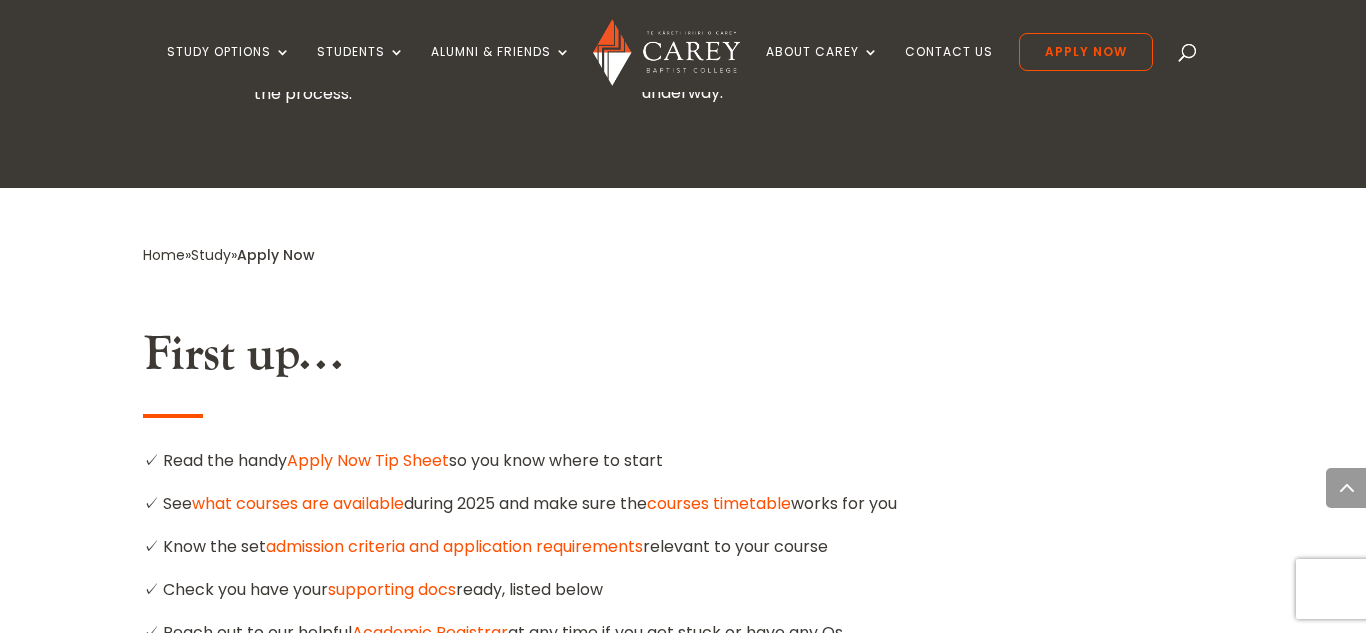 scroll, scrollTop: 0, scrollLeft: 0, axis: both 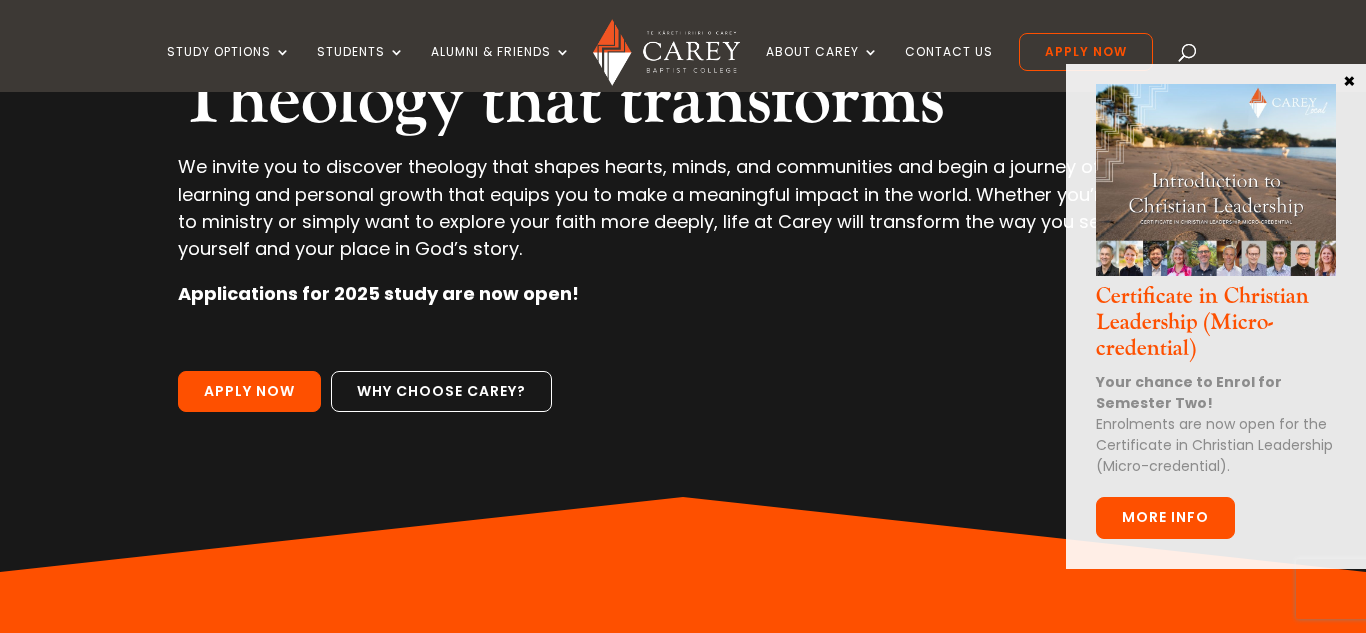 click on "×" at bounding box center [1349, 80] 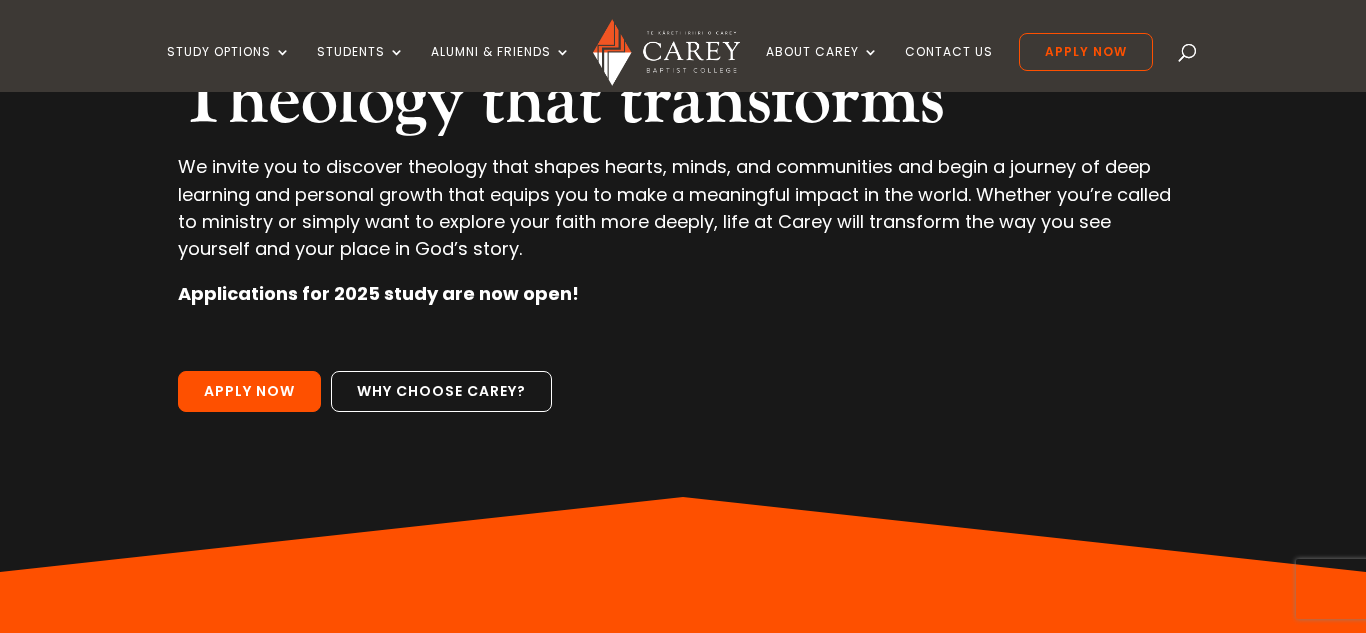 click at bounding box center [1188, 56] 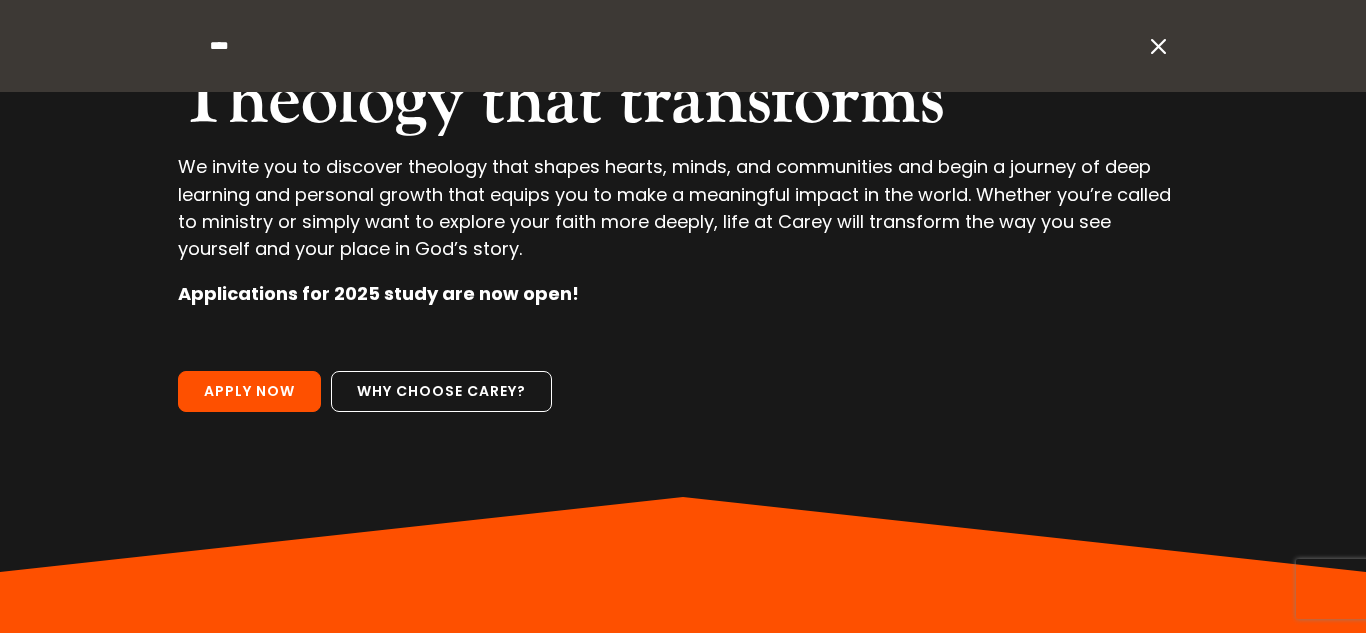 type on "****" 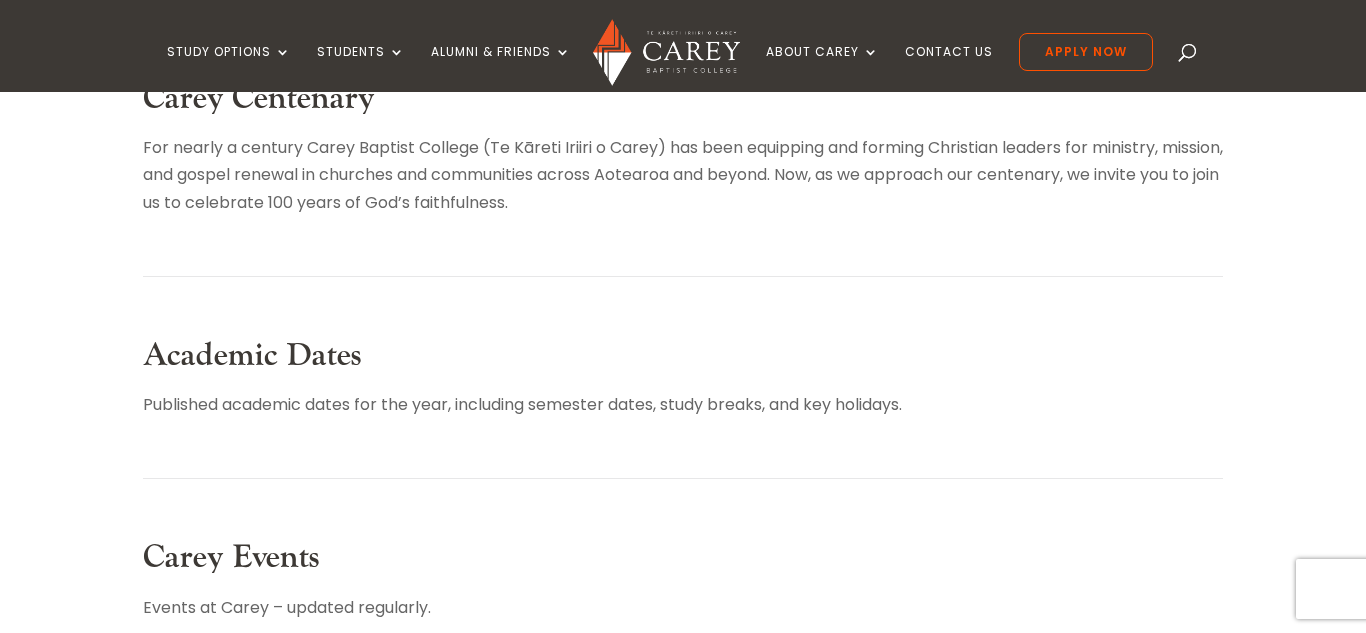 scroll, scrollTop: 520, scrollLeft: 0, axis: vertical 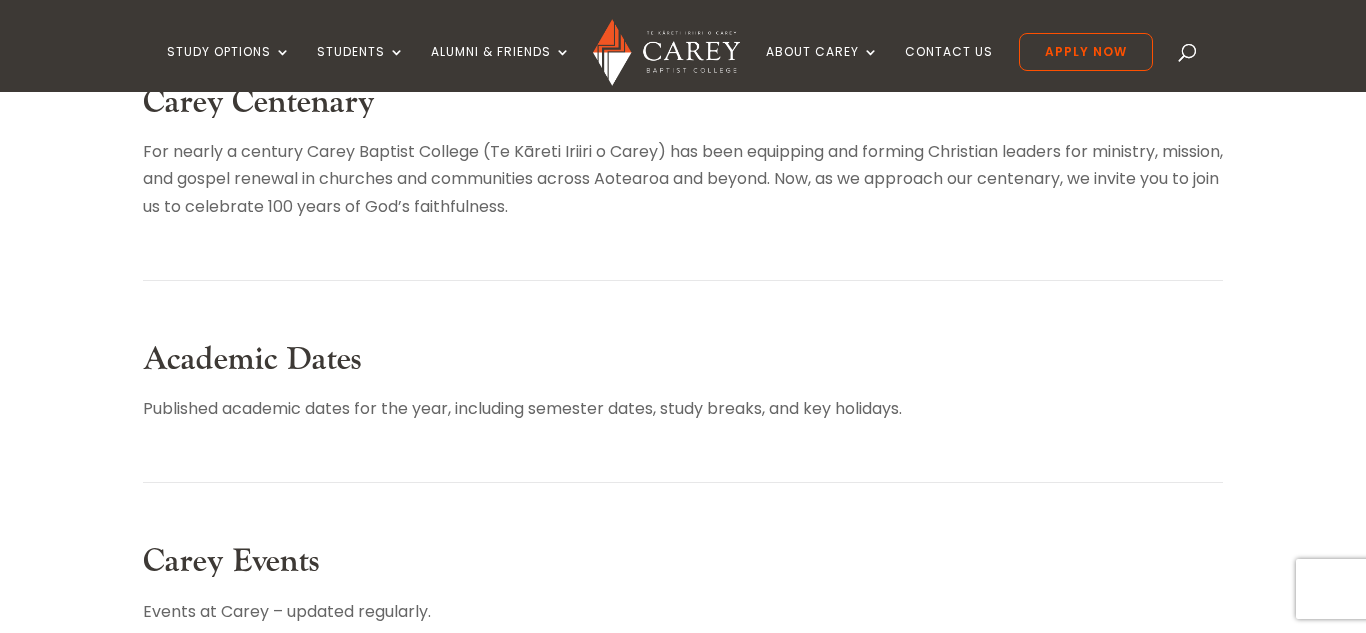 click on "Academic Dates" at bounding box center (252, 359) 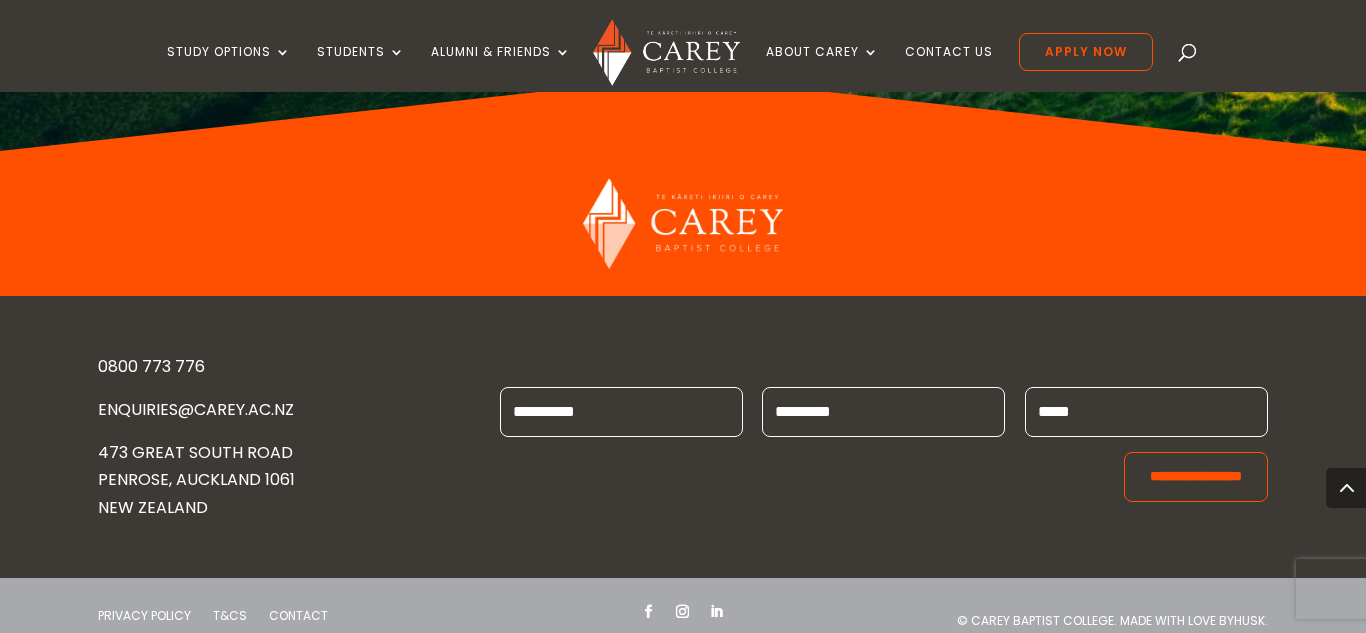 scroll, scrollTop: 3121, scrollLeft: 0, axis: vertical 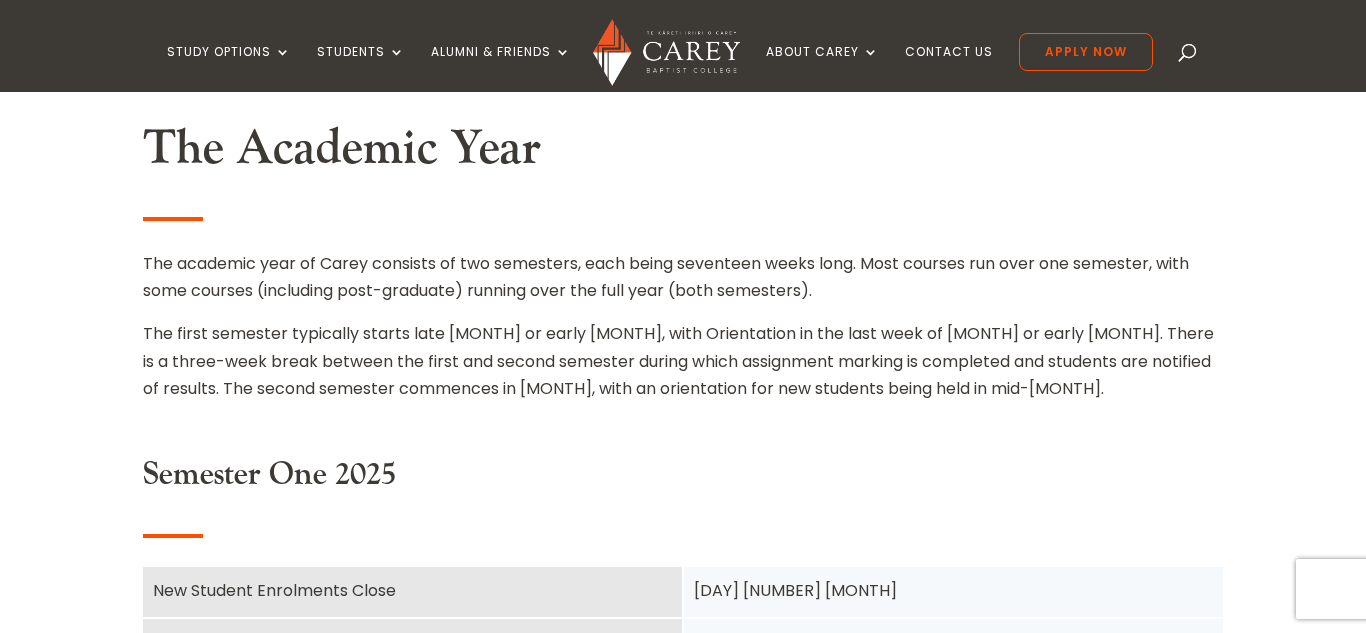 click on "The Academic Year
The academic year of Carey consists of two semesters, each being seventeen weeks long. Most courses run over one semester, with some courses (including post-graduate) running over the full year (both semesters).
The first semester typically starts late [MONTH] or early [MONTH], with Orientation in the last week of [MONTH] or early [MONTH]. There is a three-week break between the first and second semester during which assignment marking is completed and students are notified of results. The second semester commences in [MONTH], with an orientation for new students being held in mid-[MONTH]." at bounding box center [683, 261] 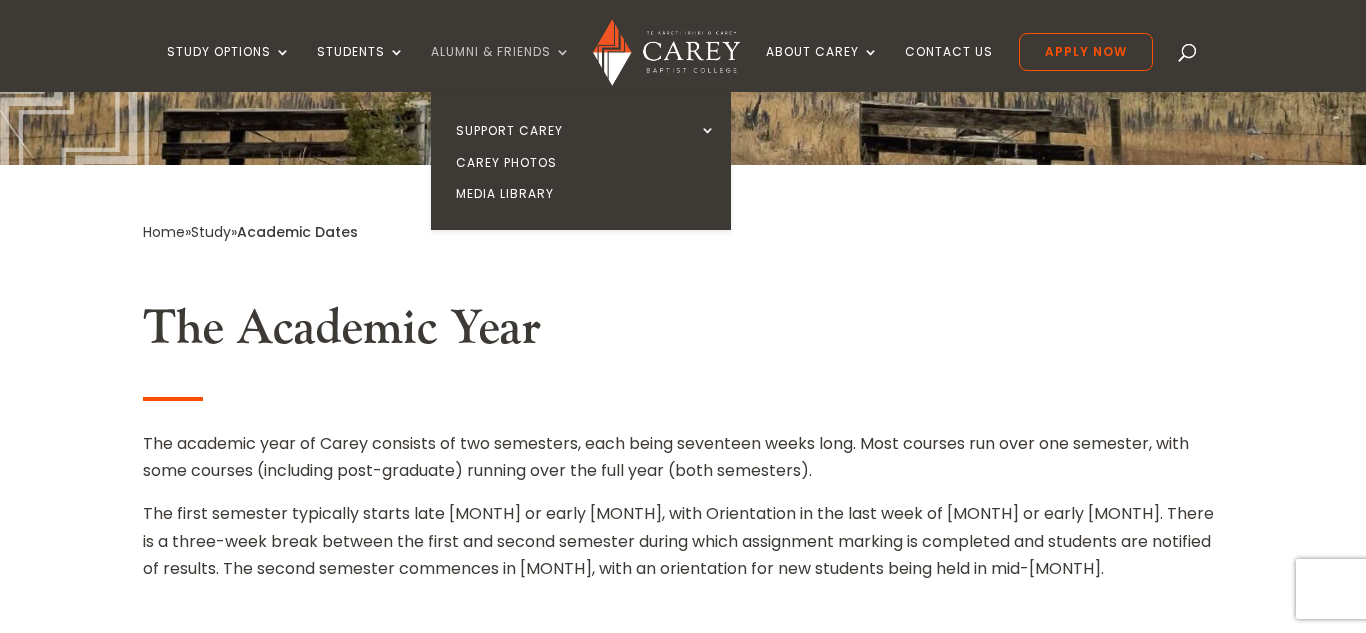 scroll, scrollTop: 326, scrollLeft: 0, axis: vertical 